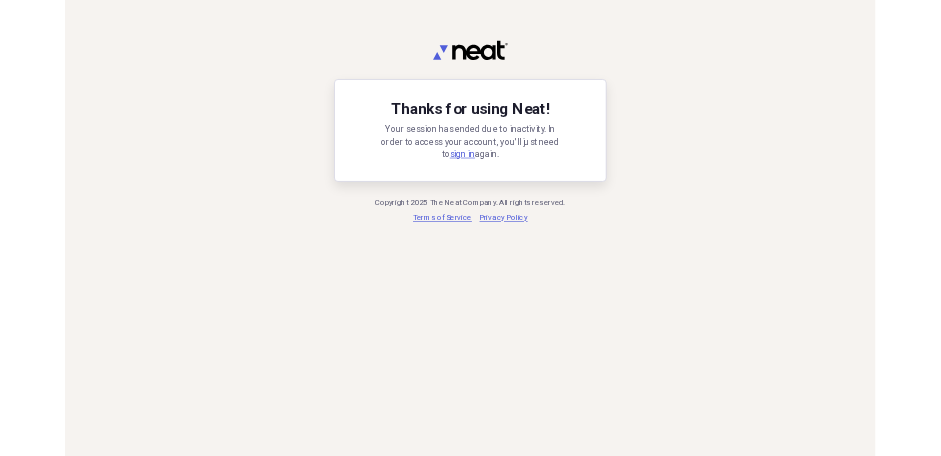 scroll, scrollTop: 0, scrollLeft: 0, axis: both 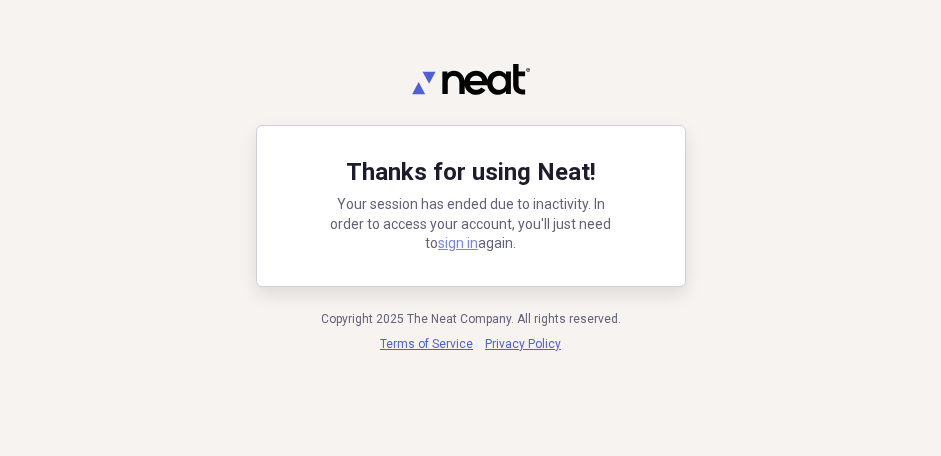 click on "sign in" at bounding box center [458, 243] 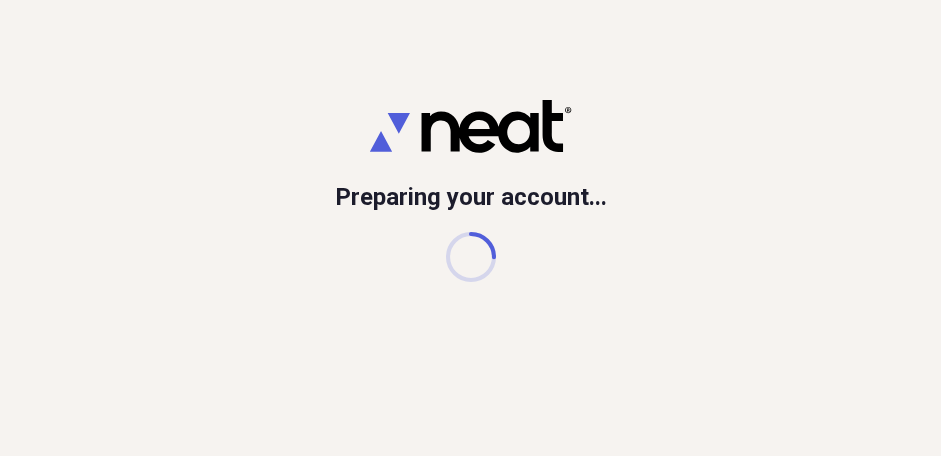 scroll, scrollTop: 0, scrollLeft: 0, axis: both 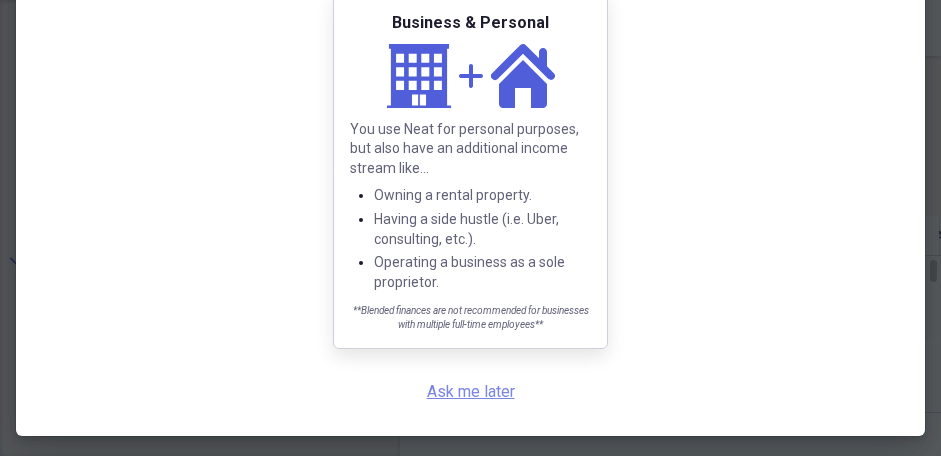 click on "Ask me later" at bounding box center [471, 391] 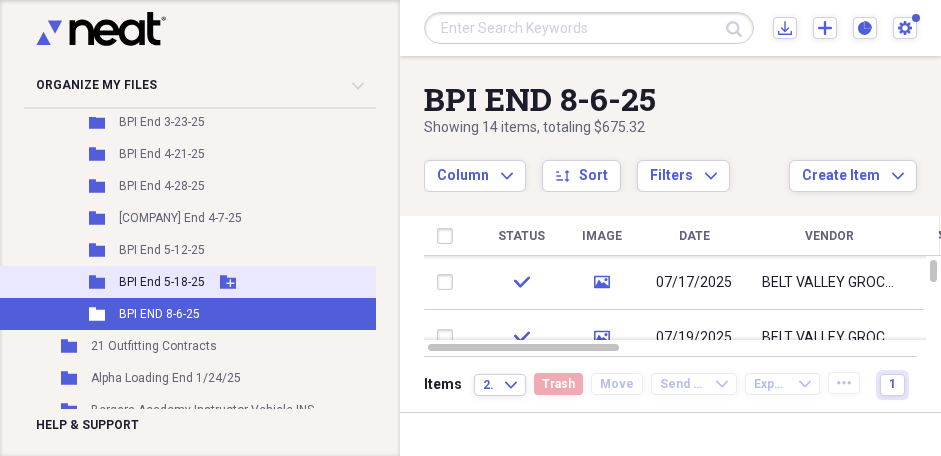 scroll, scrollTop: 609, scrollLeft: 3, axis: both 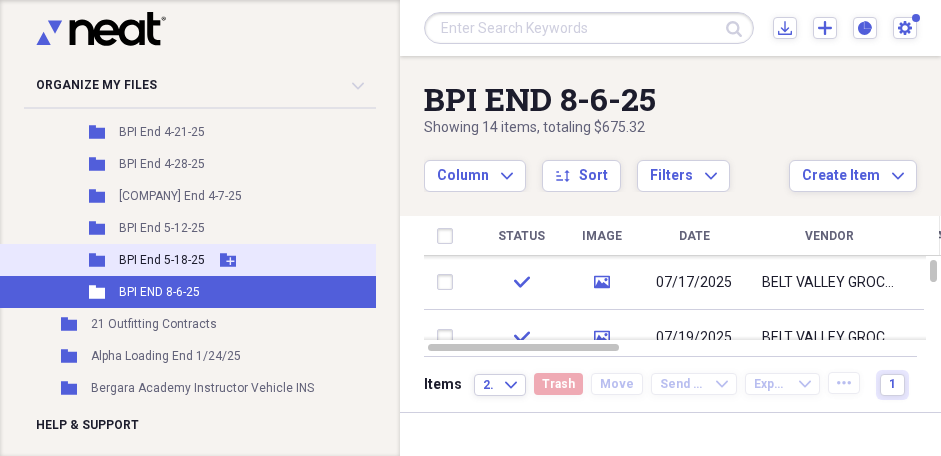 click on "BPI End 5-18-25" at bounding box center [162, 260] 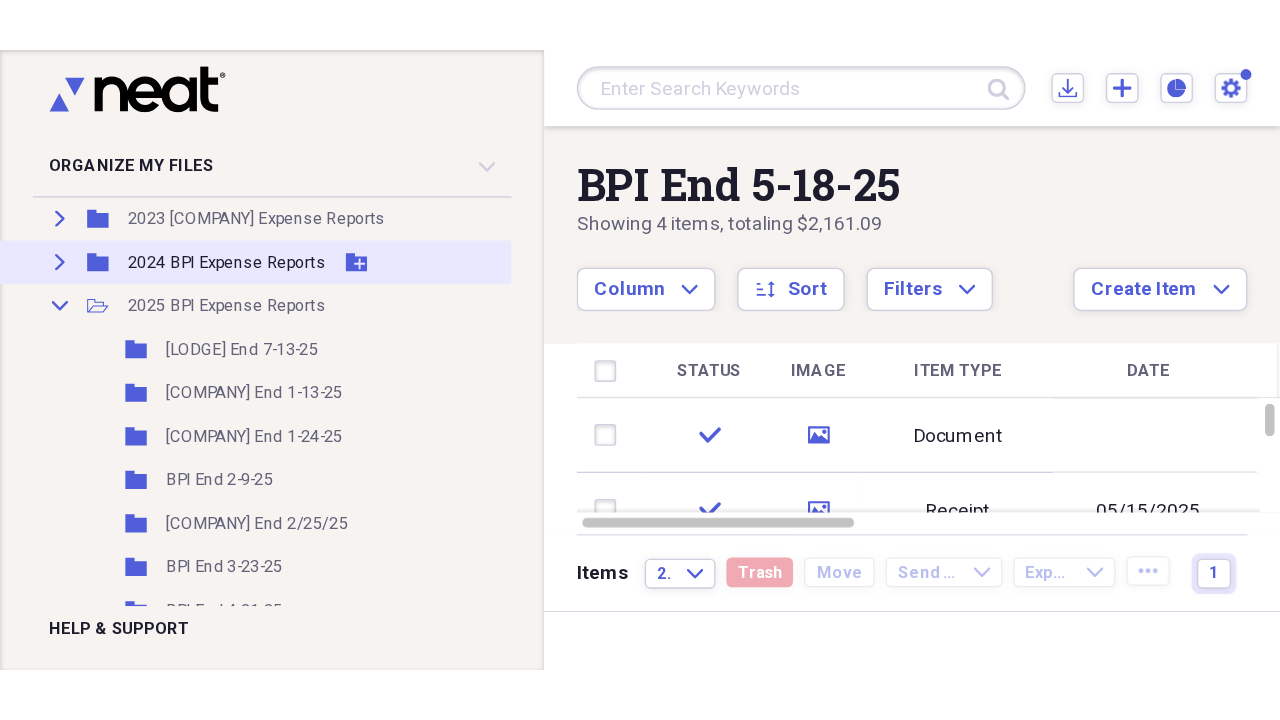 scroll, scrollTop: 332, scrollLeft: 0, axis: vertical 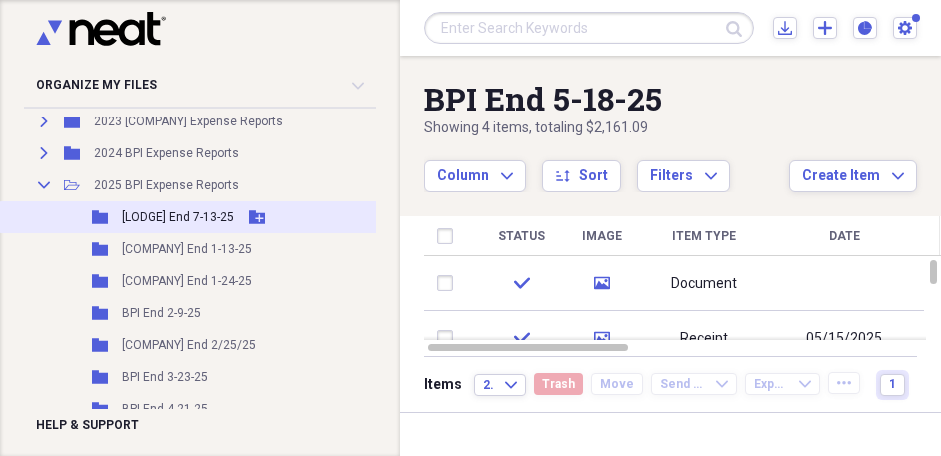 click on "[LODGE] End 7-13-25" at bounding box center [178, 217] 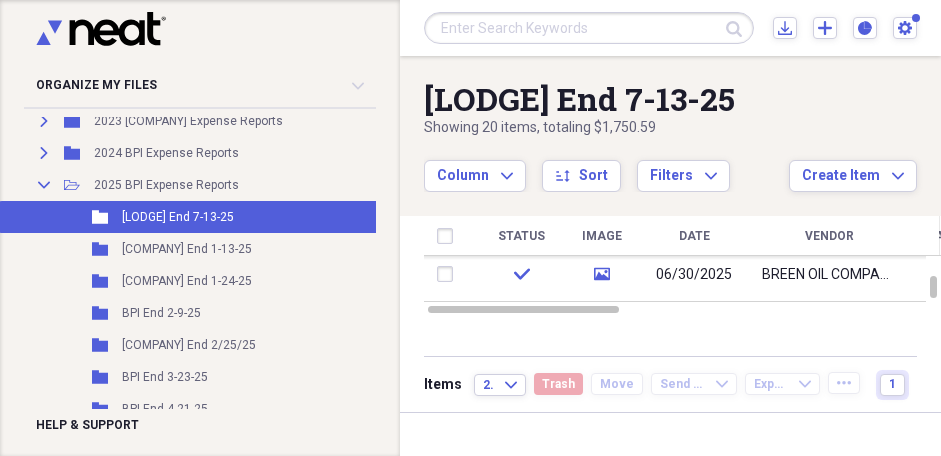 click at bounding box center (589, 28) 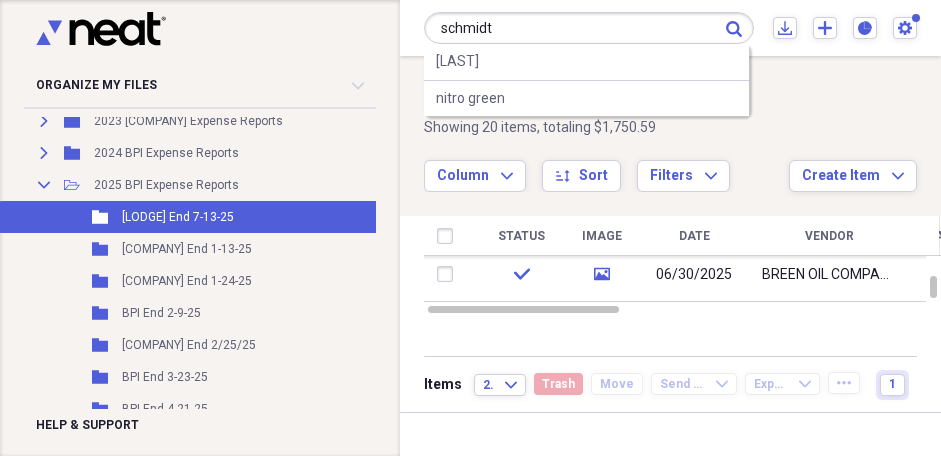 type on "schmidt" 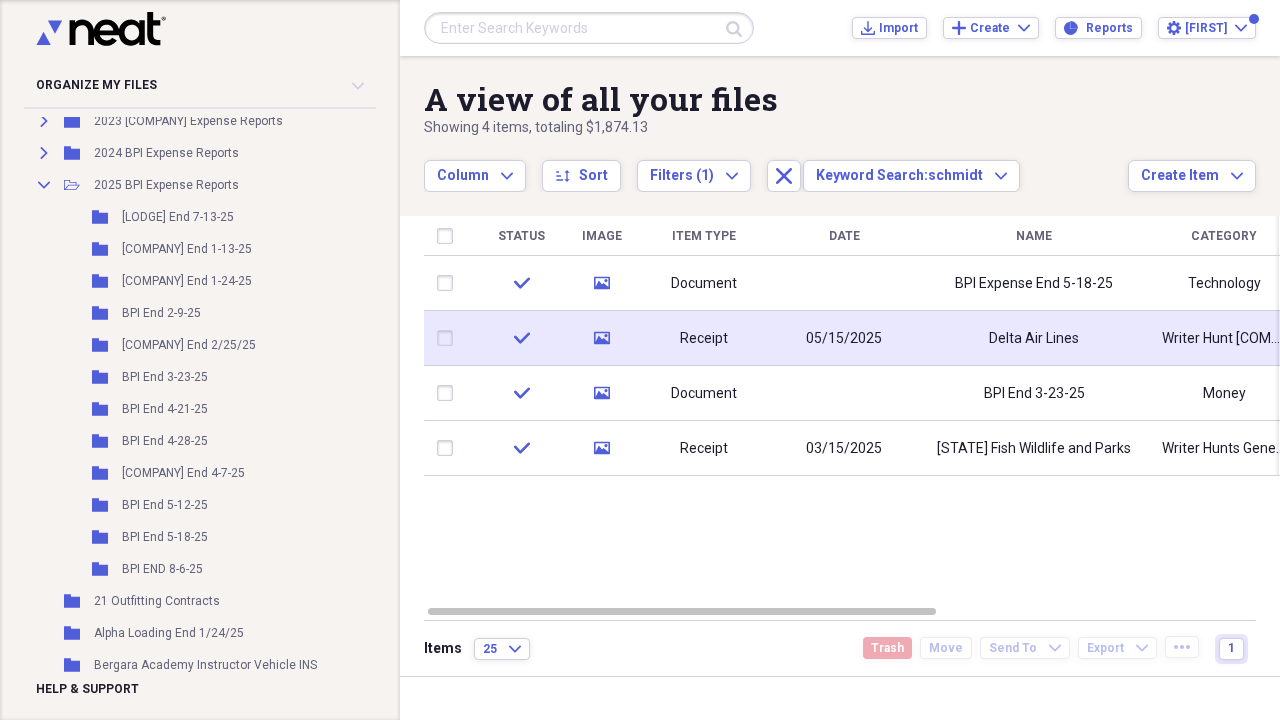 click on "Delta Air Lines" at bounding box center (1034, 338) 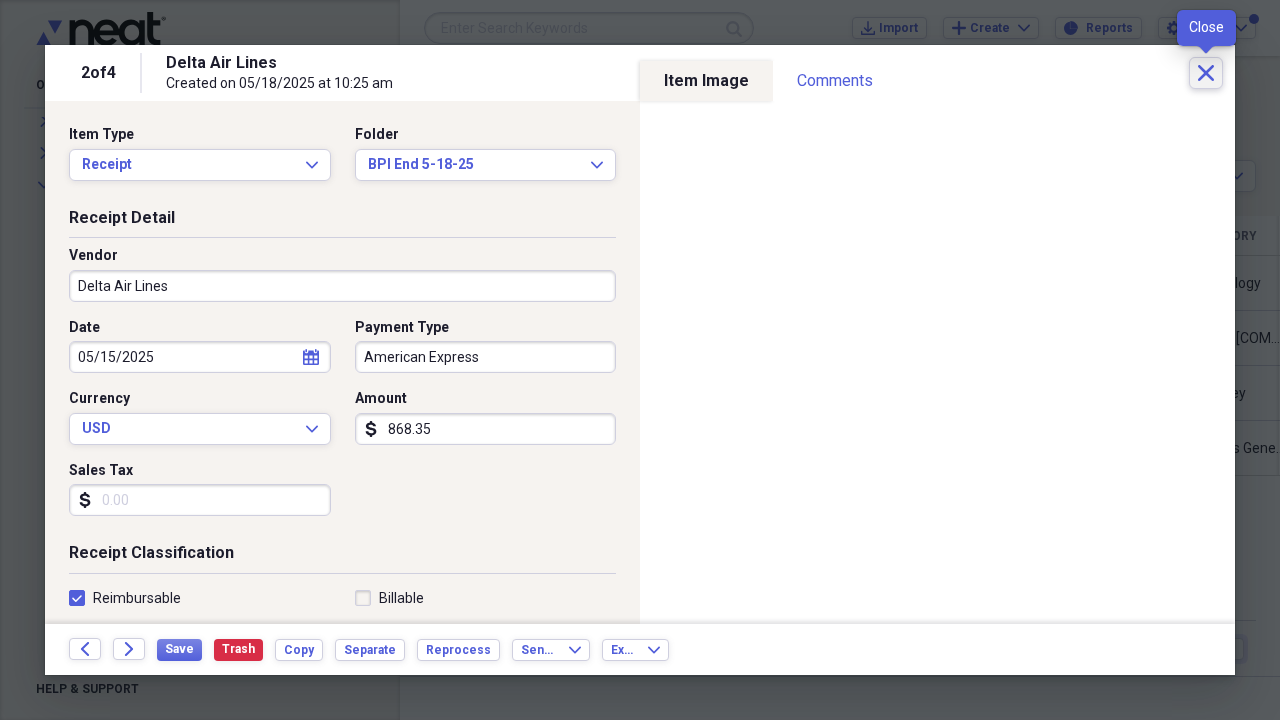 click on "Close" at bounding box center [1206, 73] 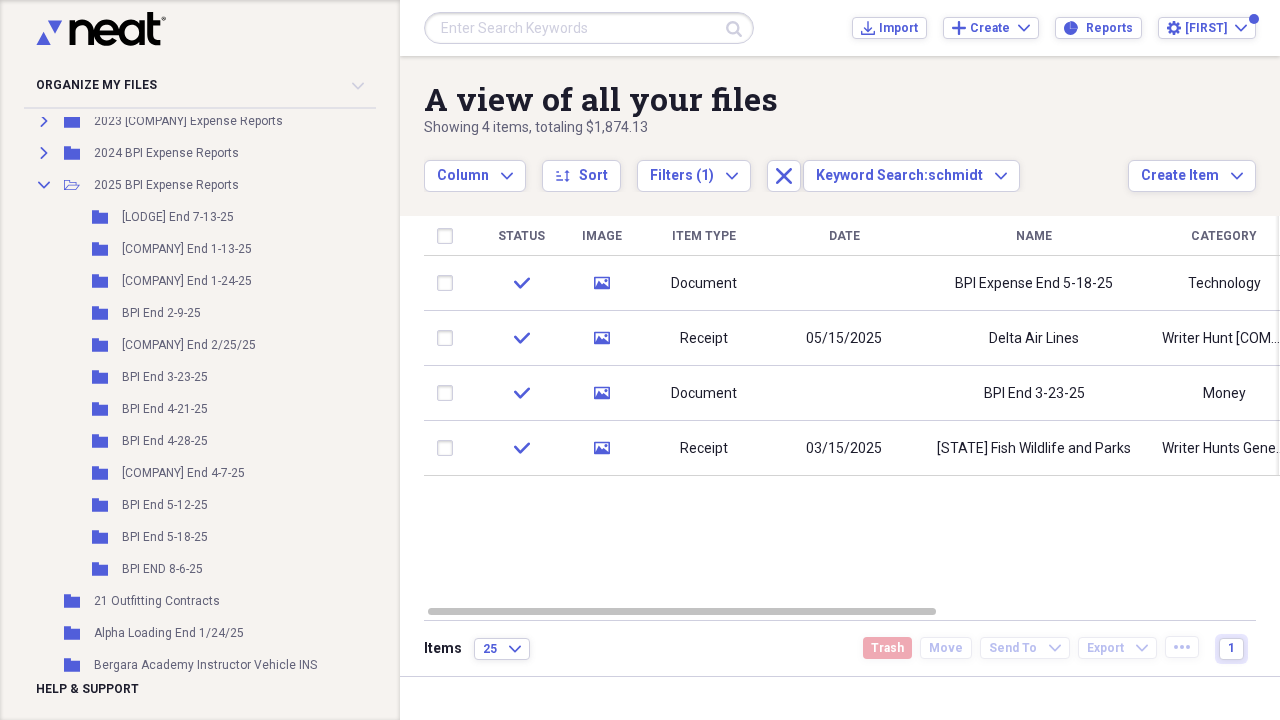 click at bounding box center (589, 28) 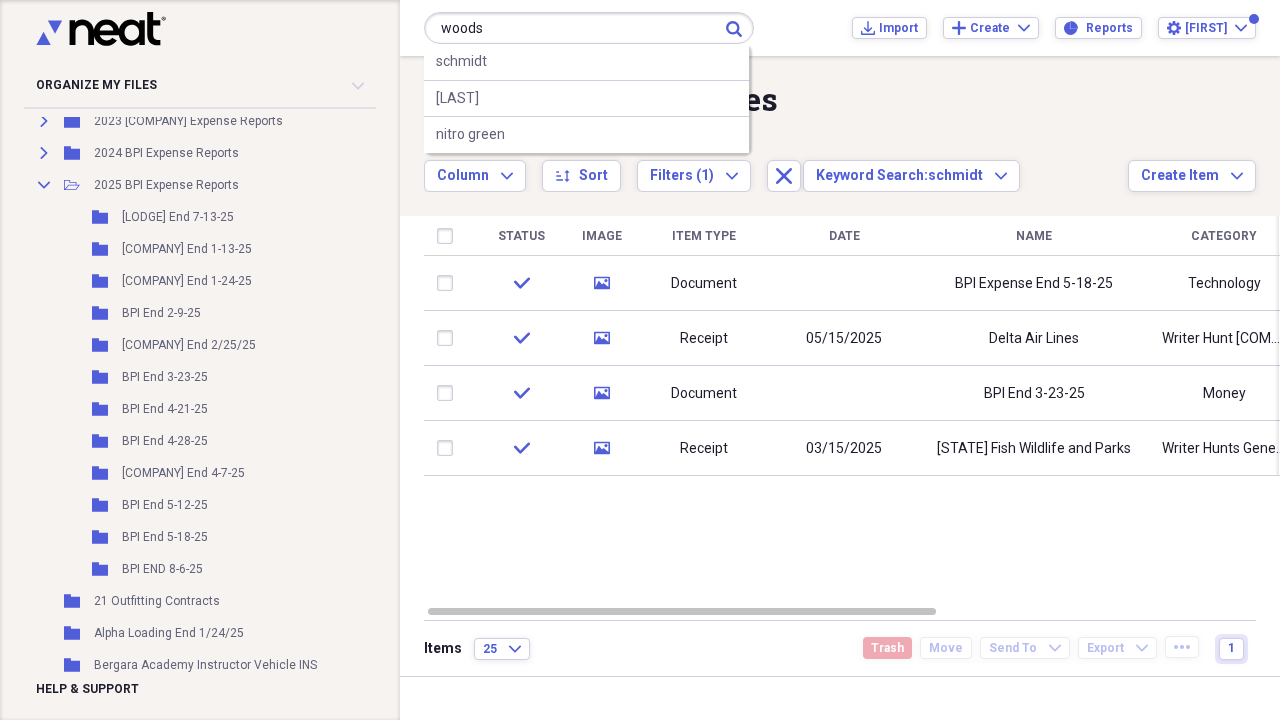 type on "woods" 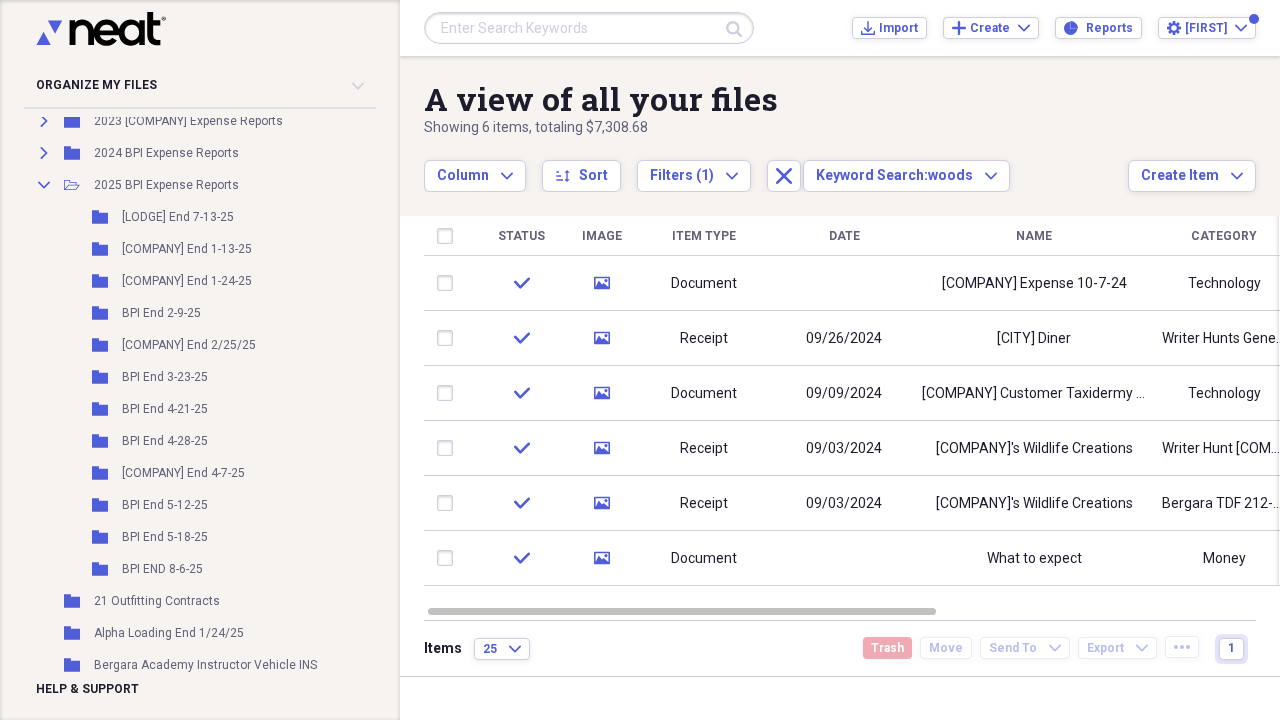 click at bounding box center [589, 28] 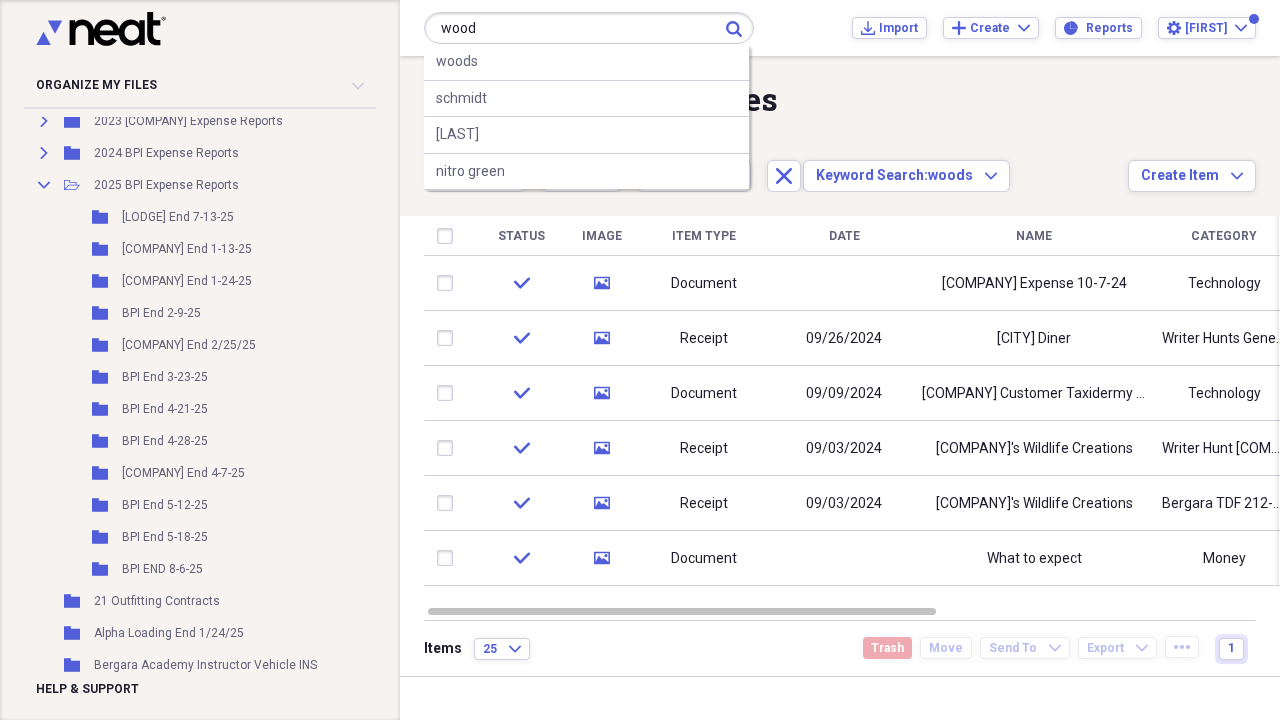 type on "wood" 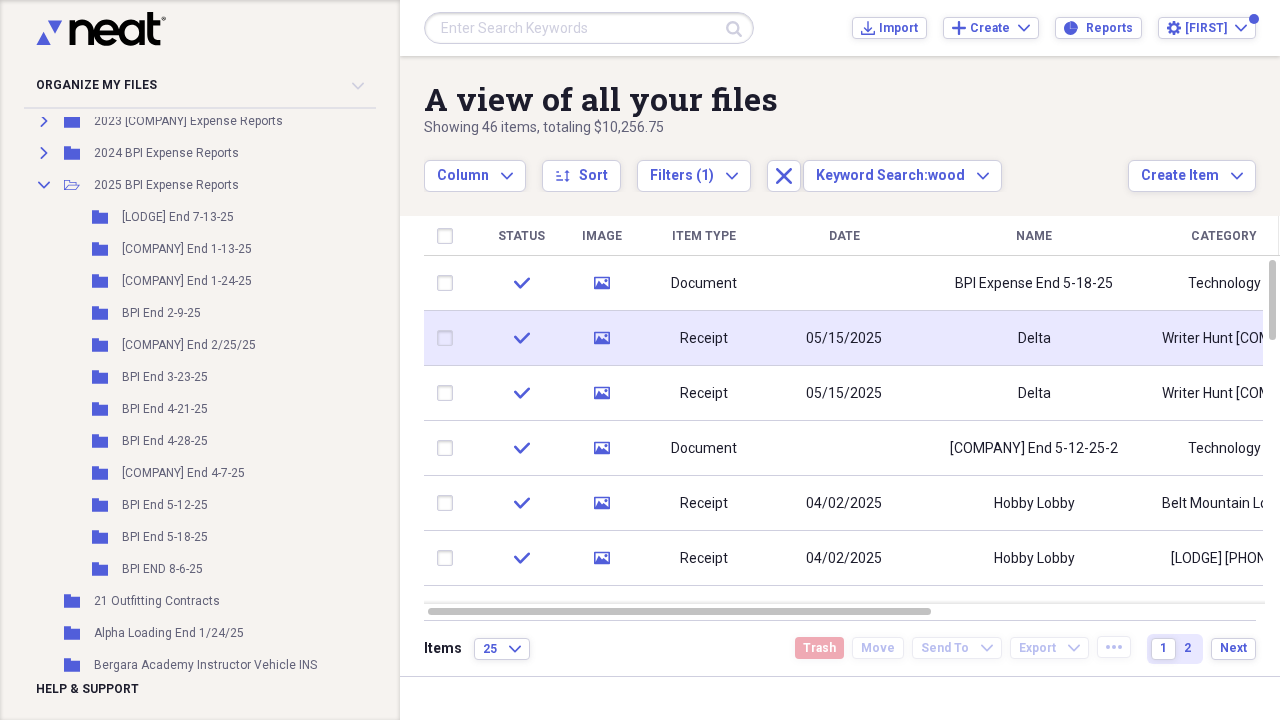 click on "05/15/2025" at bounding box center [844, 339] 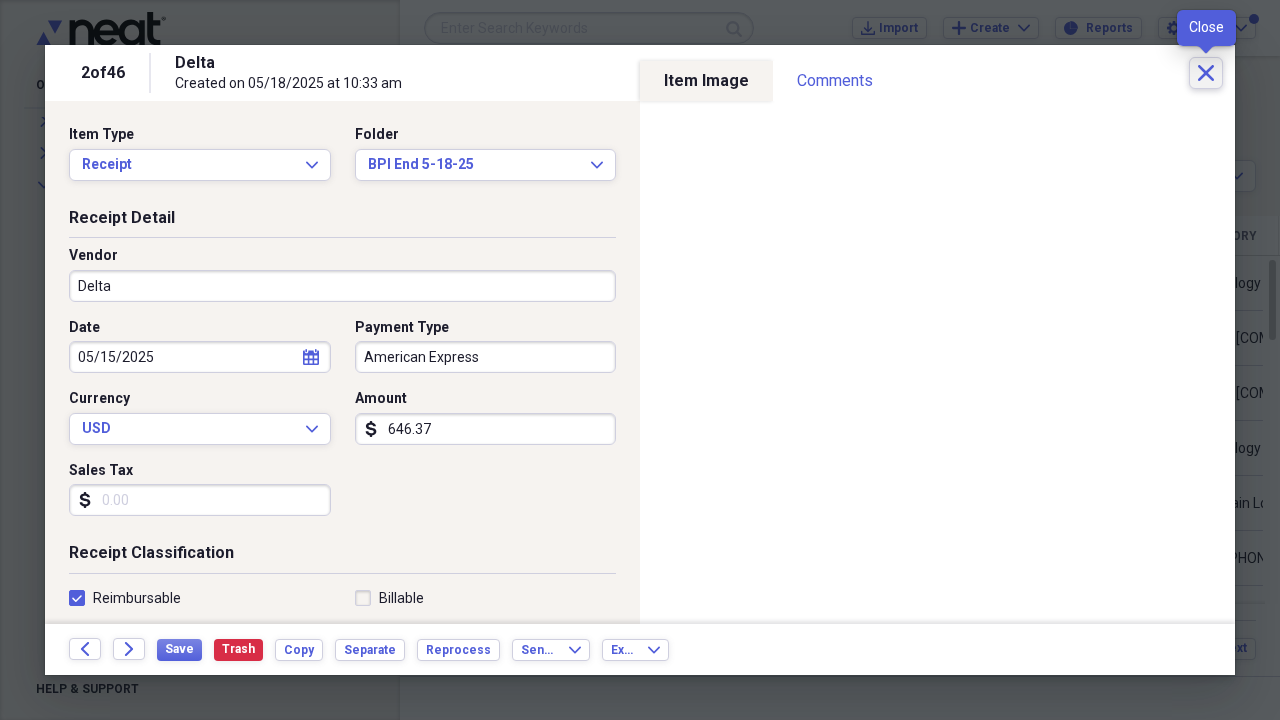 click on "Close" 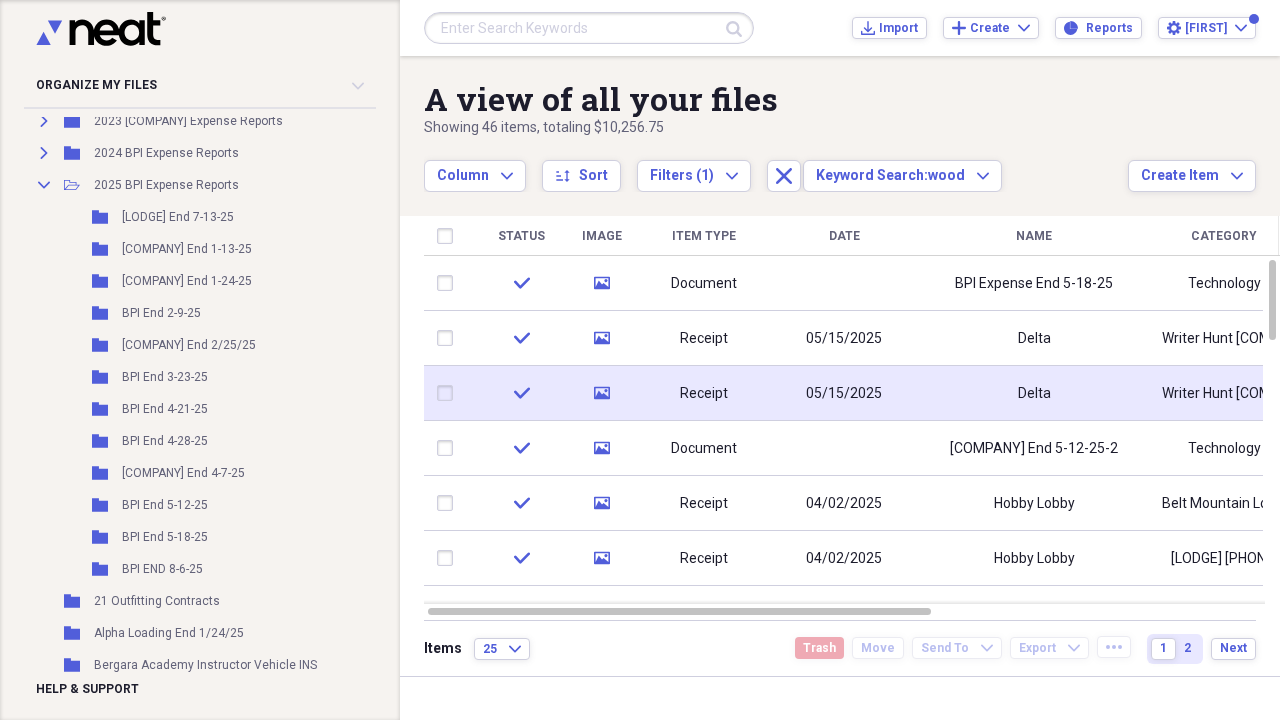 click on "05/15/2025" at bounding box center [844, 394] 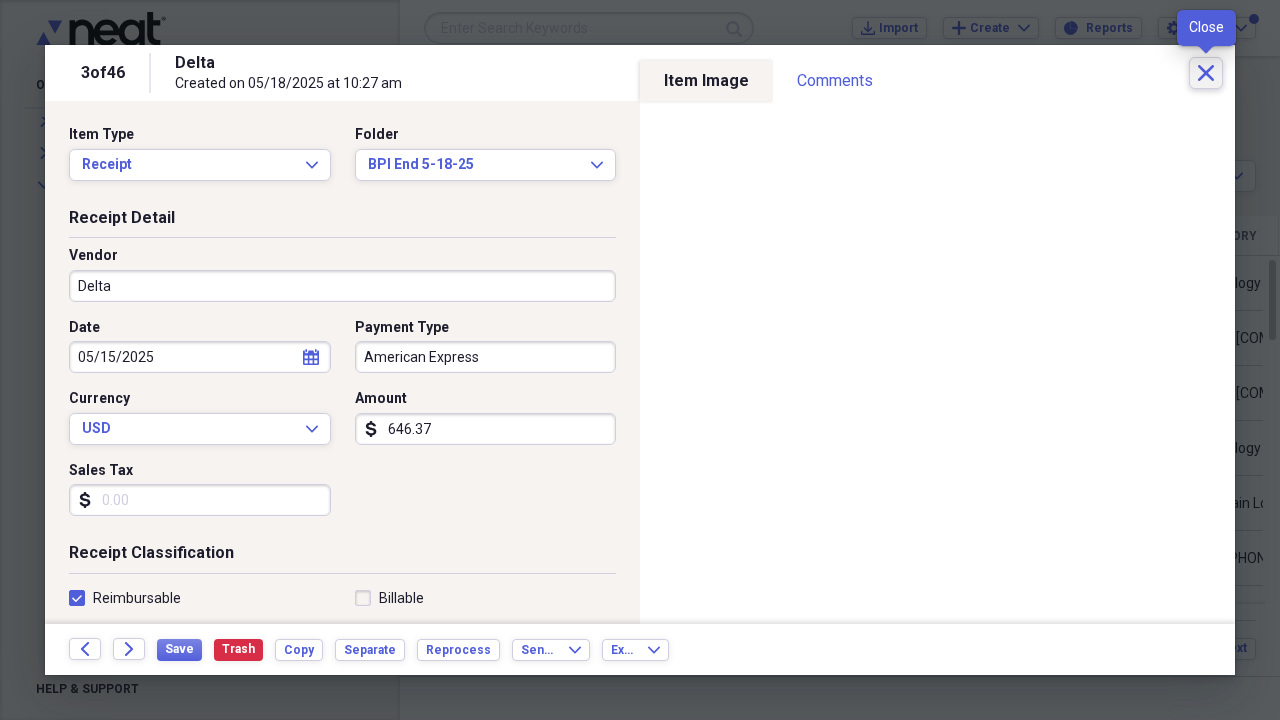 click 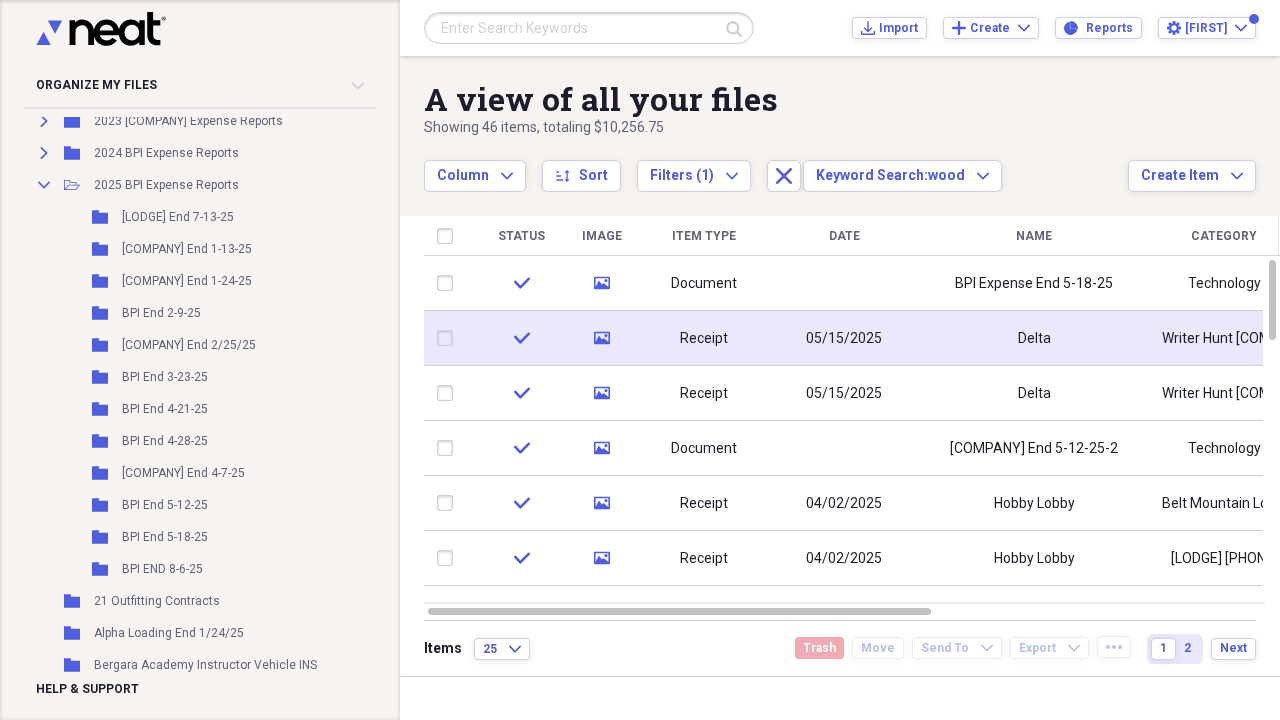 click on "Delta" at bounding box center (1034, 338) 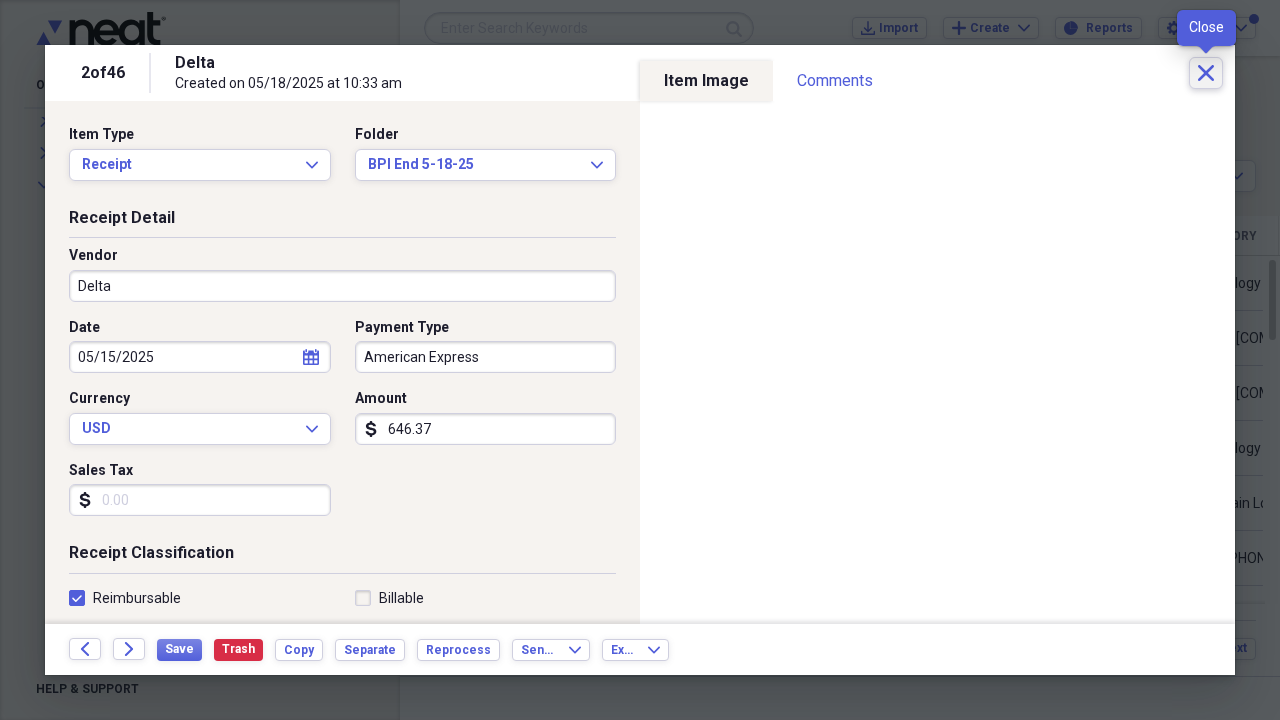 click on "Close" 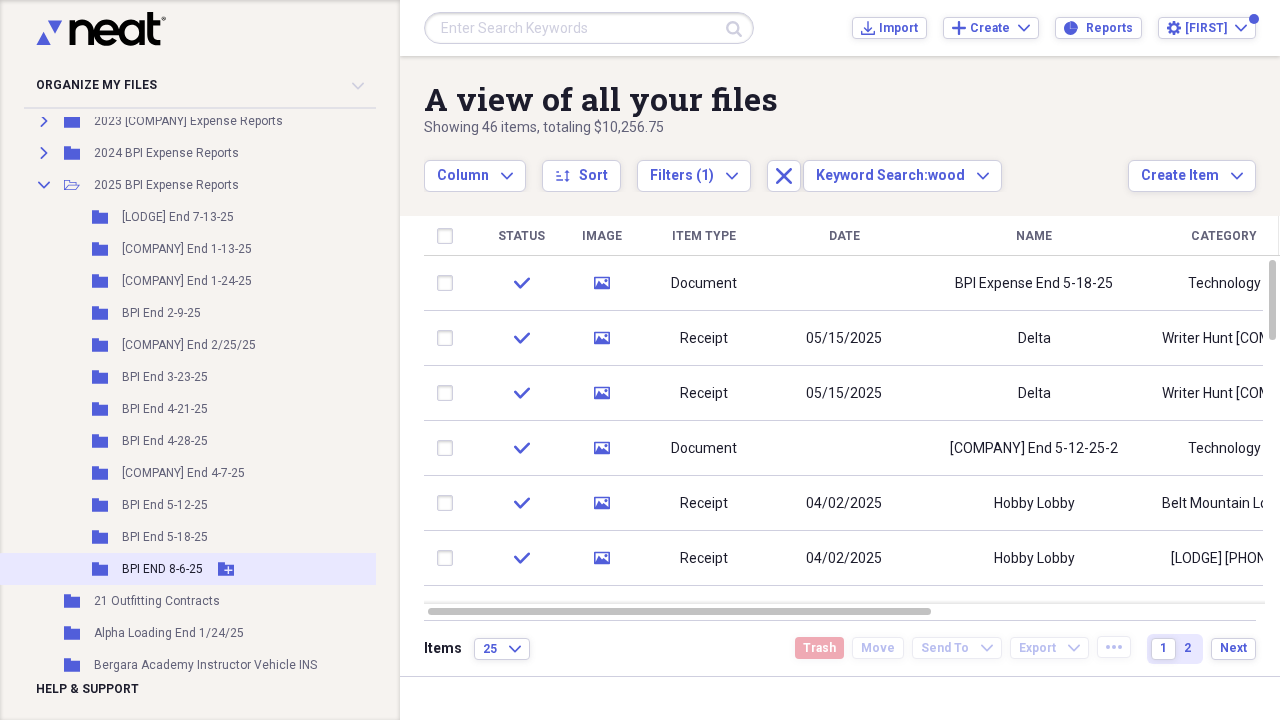 click on "BPI END 8-6-25" at bounding box center [162, 569] 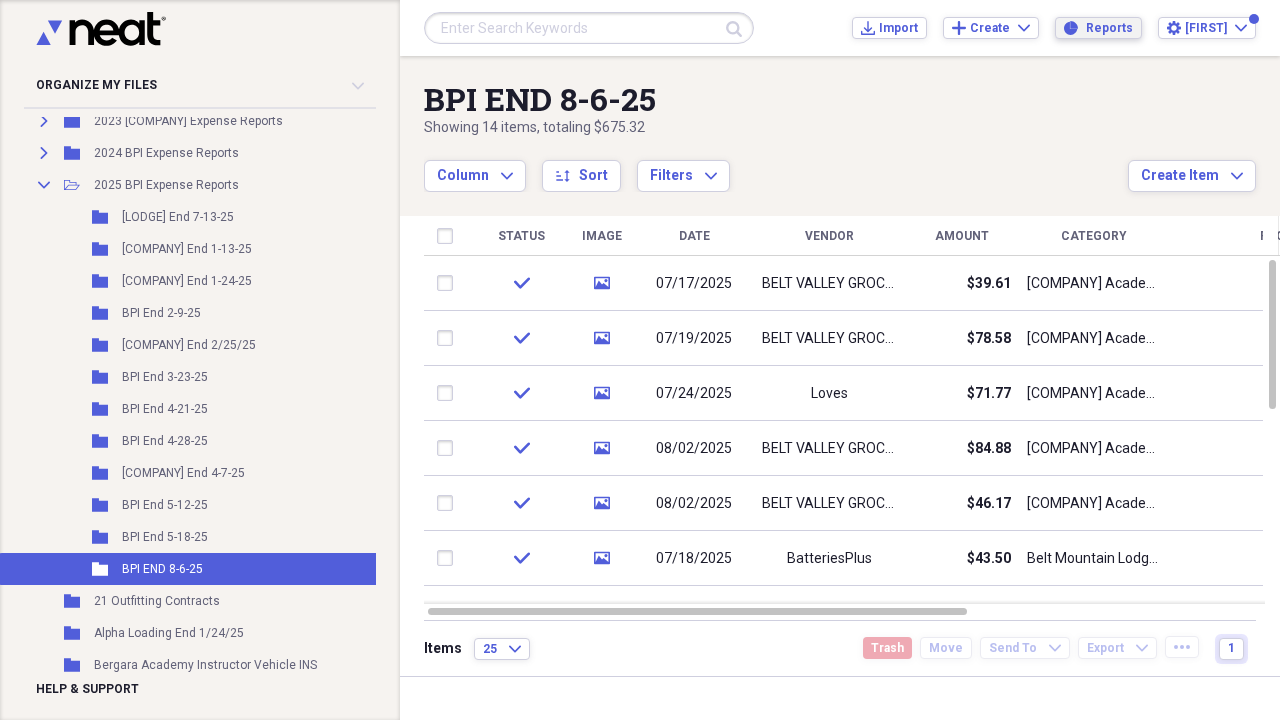 click on "Reports" at bounding box center [1109, 28] 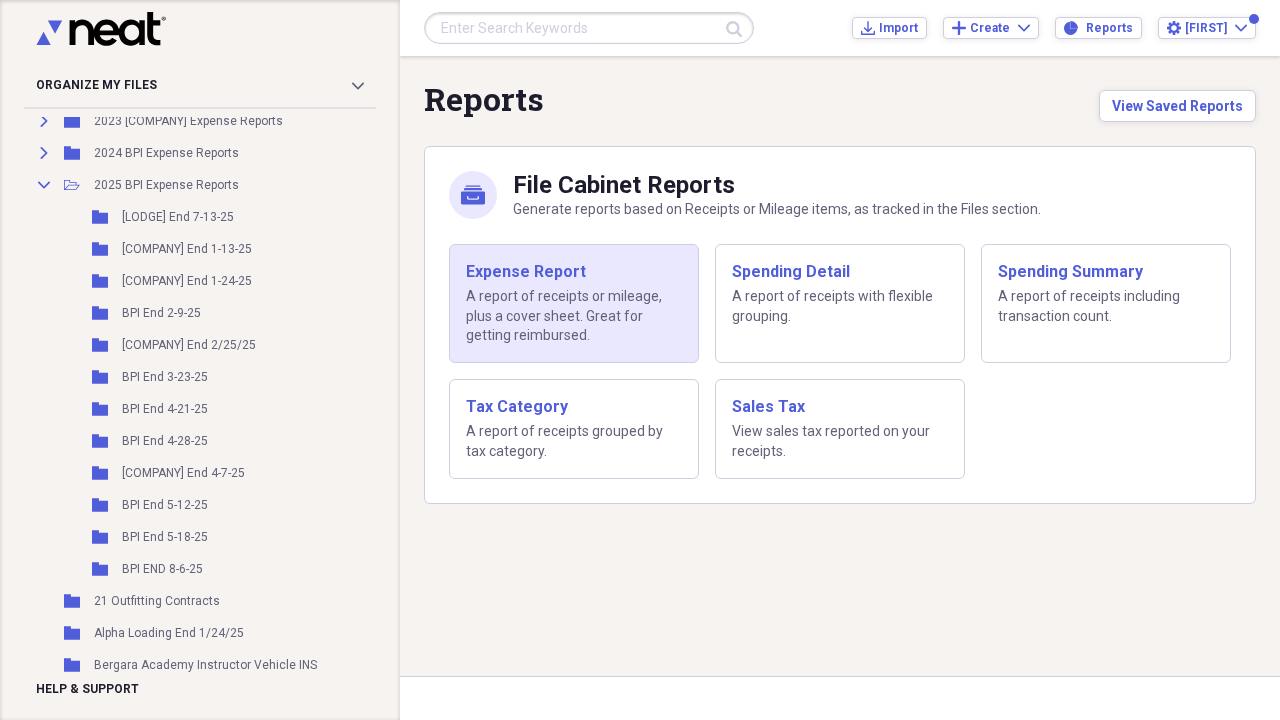 click on "A report of receipts or mileage, plus a cover sheet. Great for getting reimbursed." at bounding box center [574, 316] 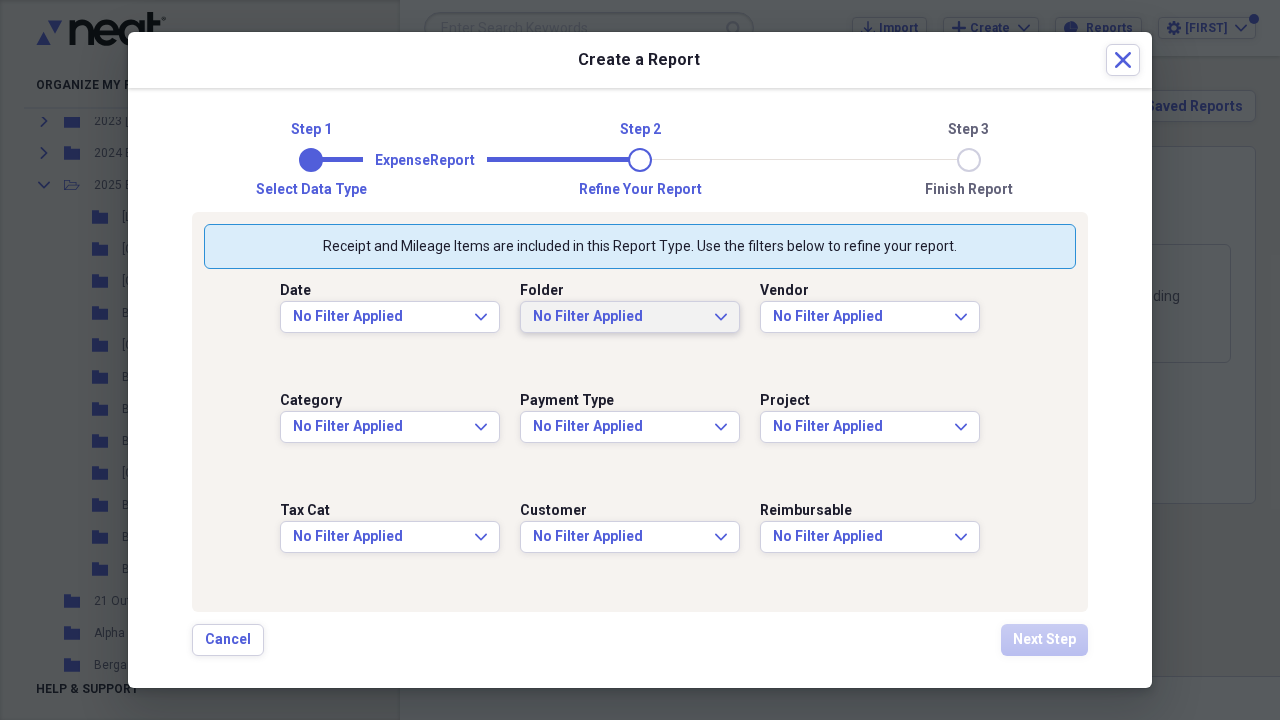 click on "No Filter Applied" at bounding box center (618, 317) 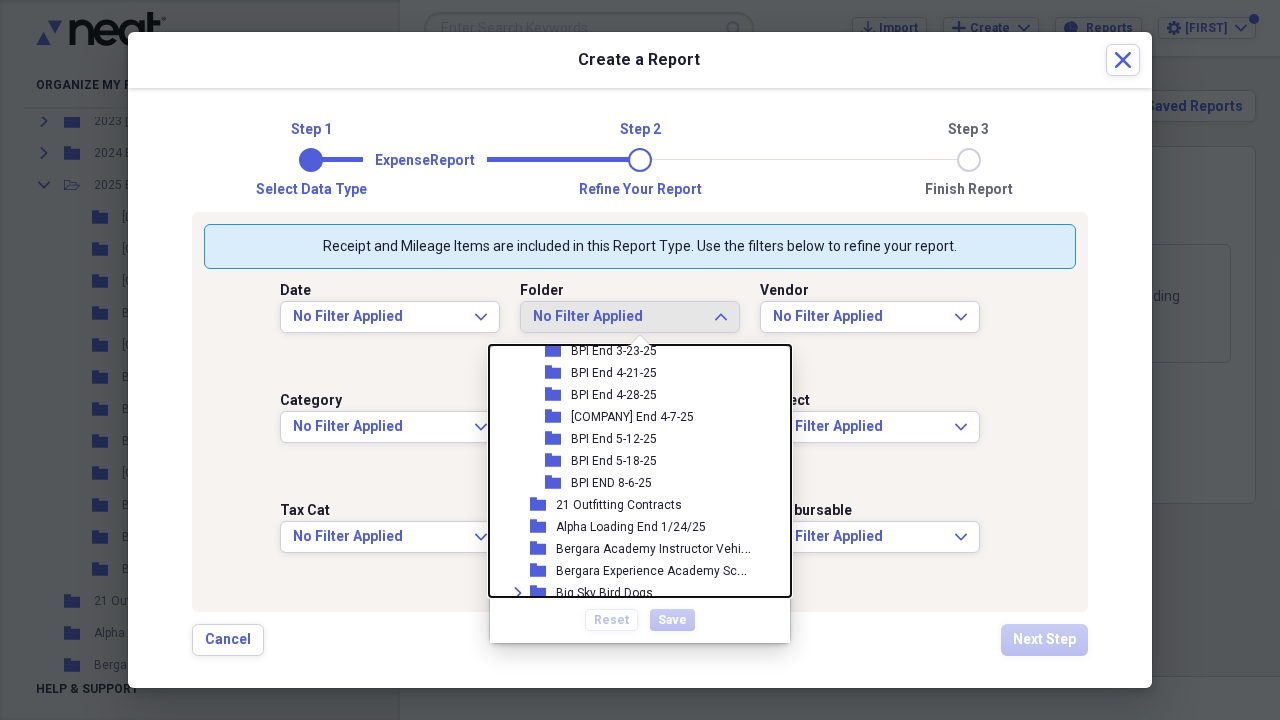 scroll, scrollTop: 354, scrollLeft: 0, axis: vertical 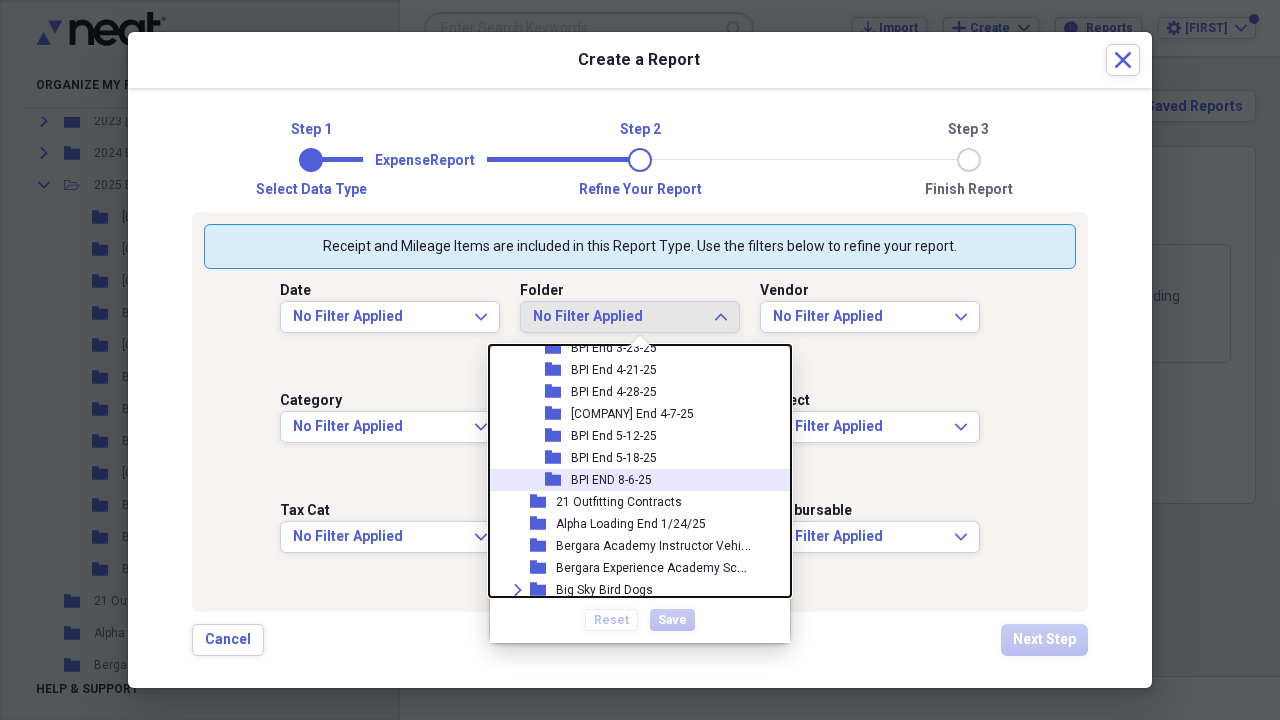 click on "BPI END 8-6-25" at bounding box center (611, 480) 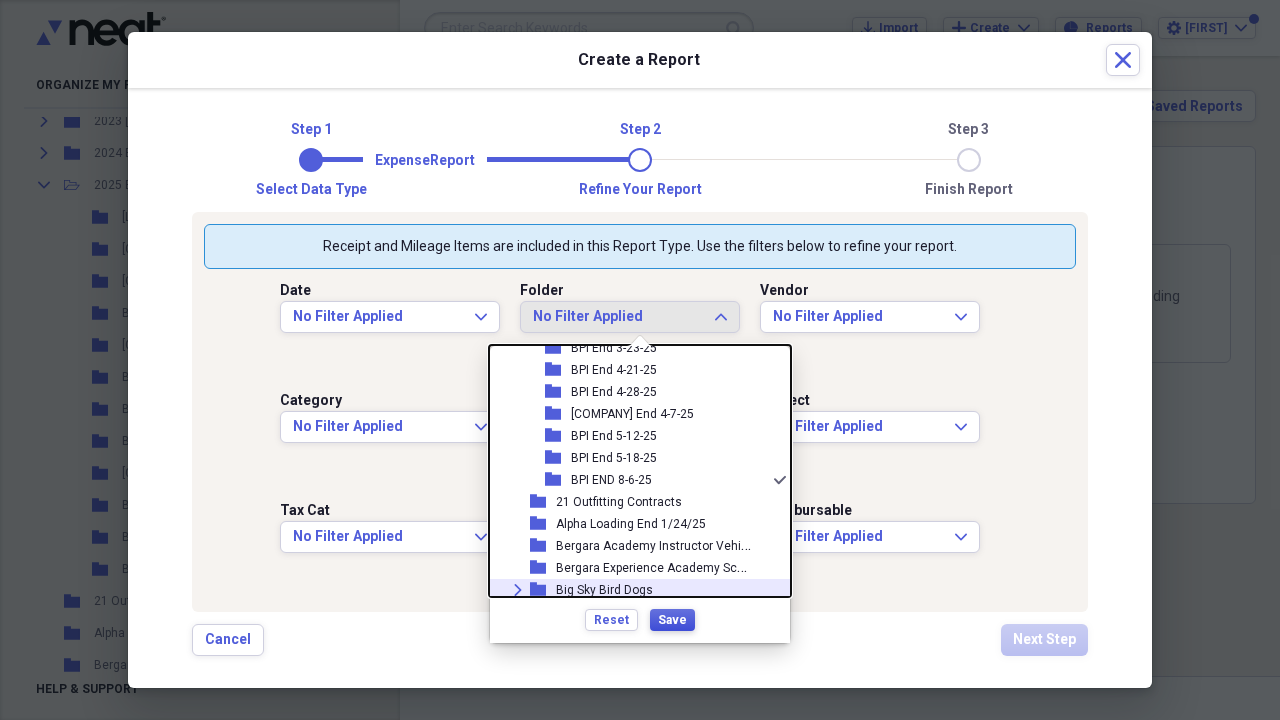 click on "Save" at bounding box center [672, 620] 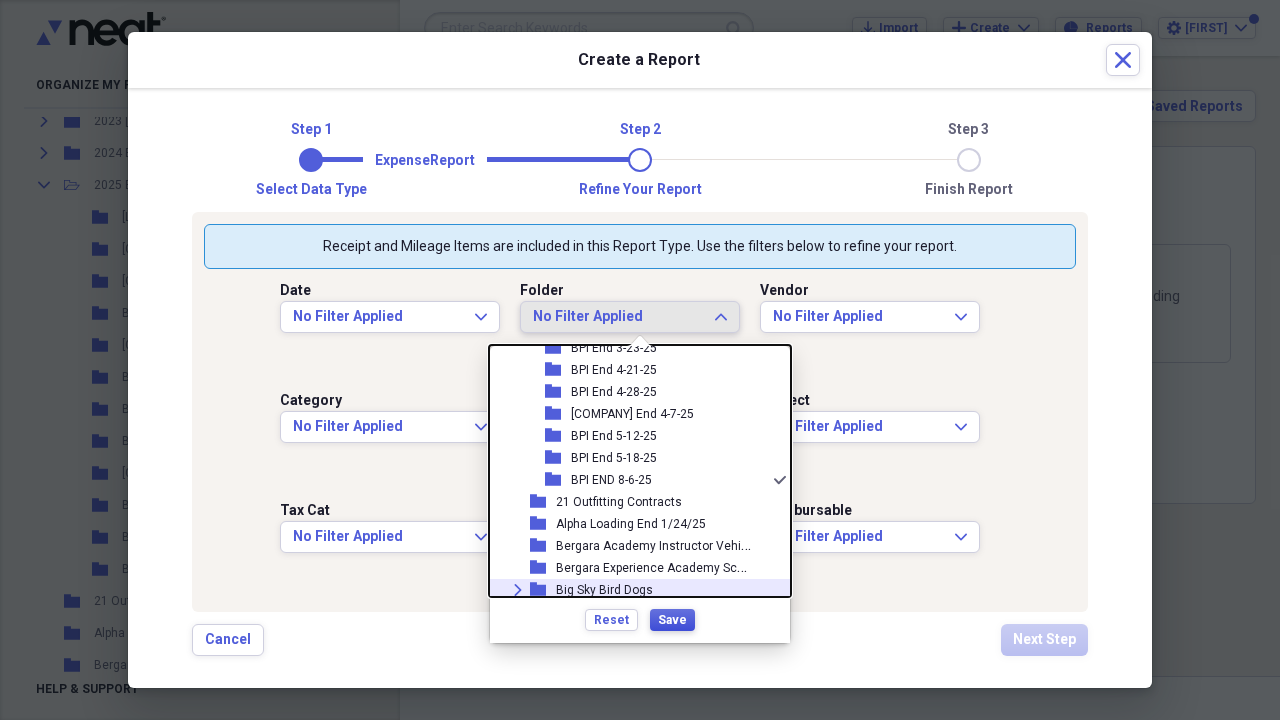 scroll, scrollTop: 0, scrollLeft: 0, axis: both 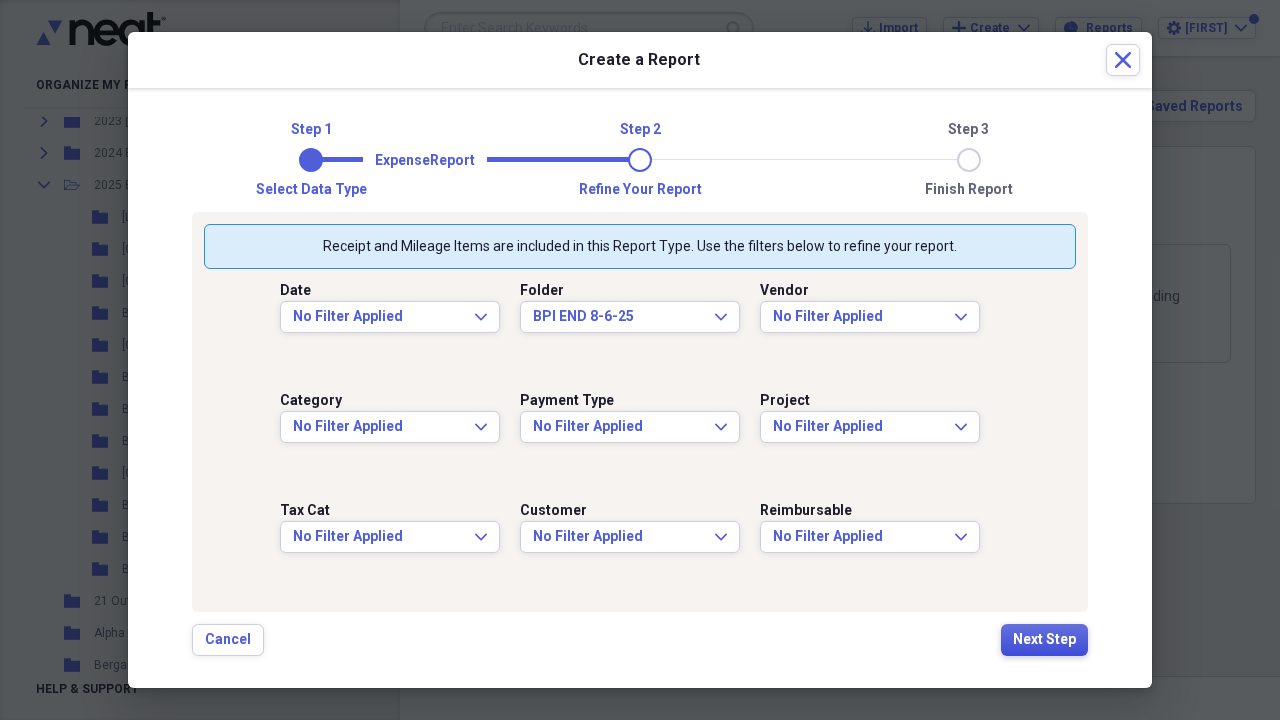 click on "Next Step" at bounding box center [1044, 640] 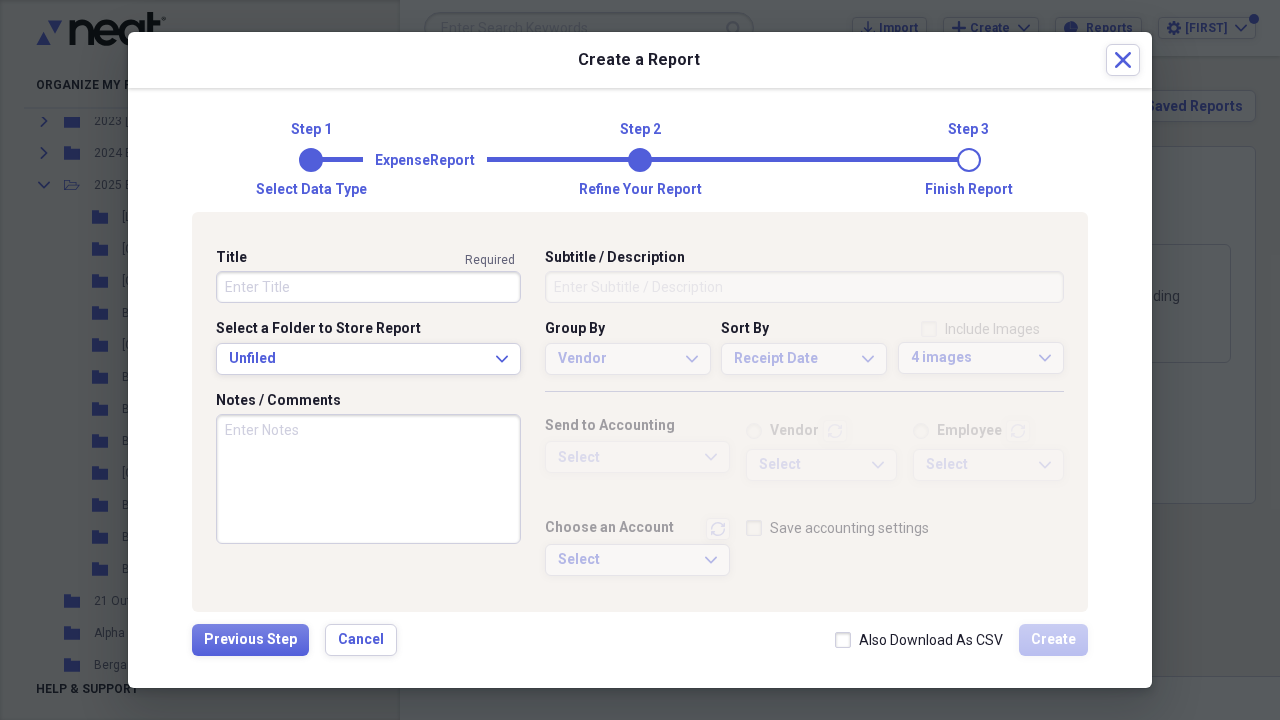 click on "Title" at bounding box center [368, 287] 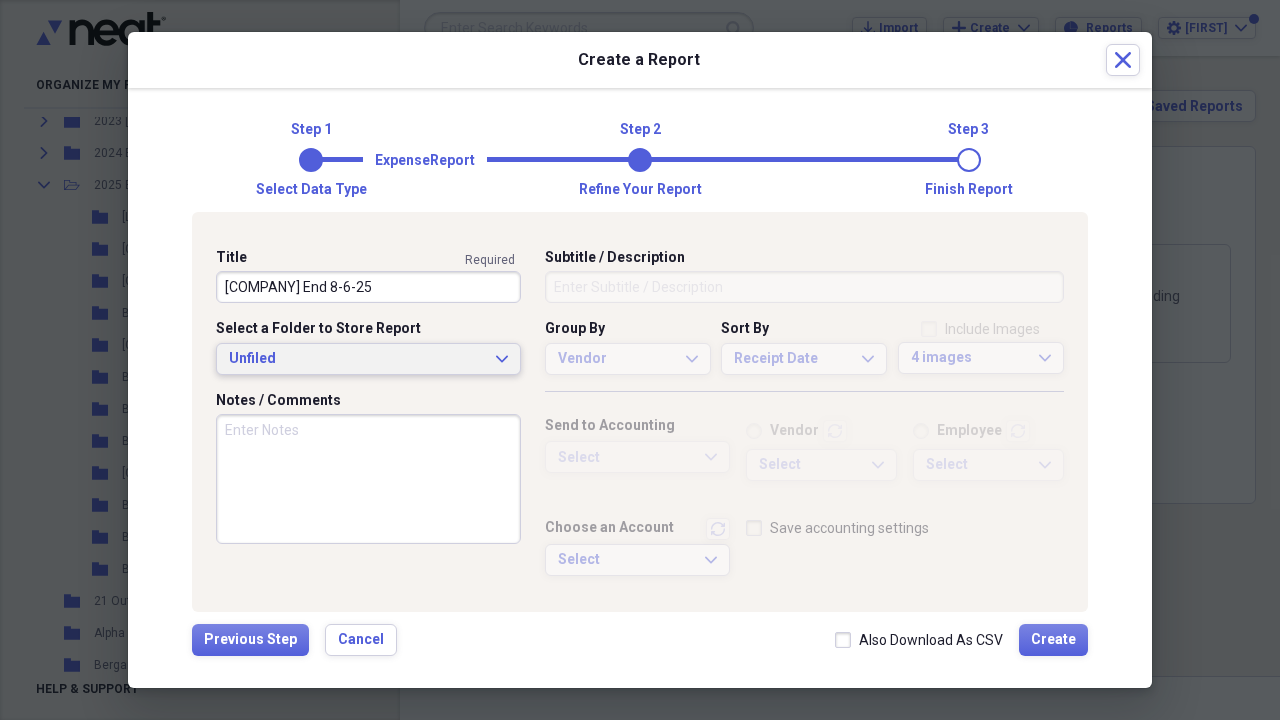 type on "[COMPANY] End 8-6-25" 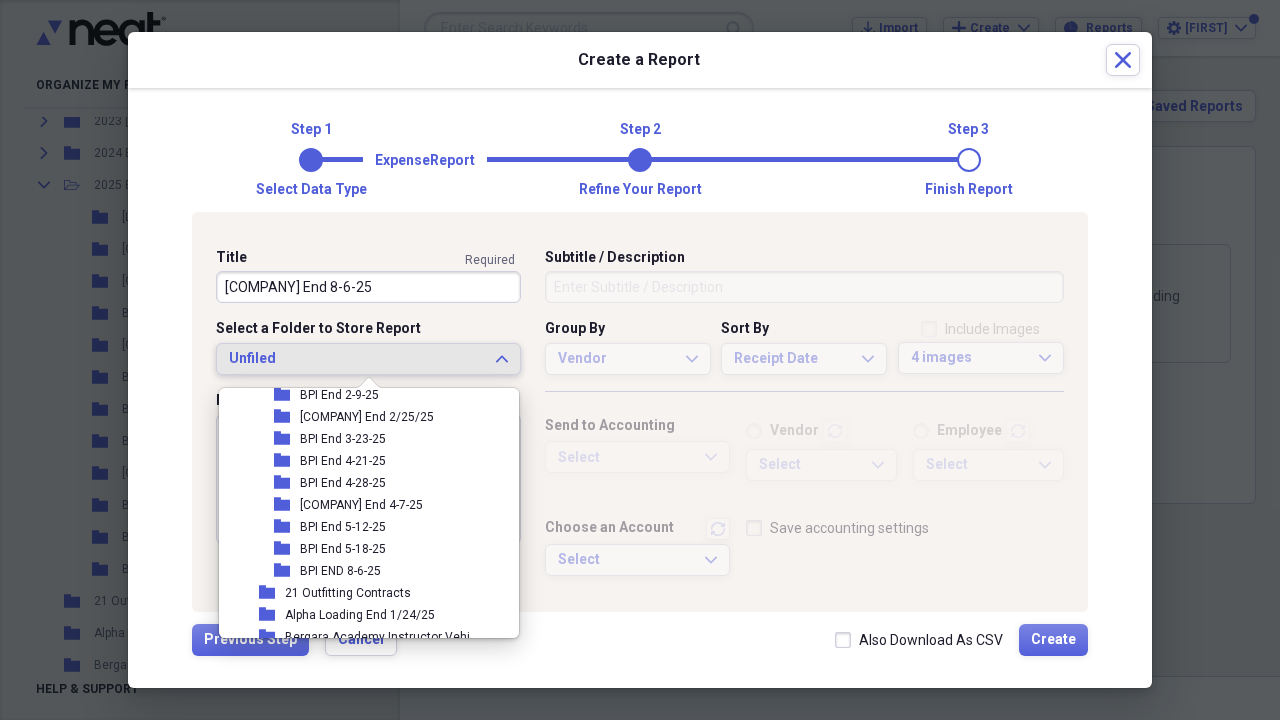 scroll, scrollTop: 326, scrollLeft: 0, axis: vertical 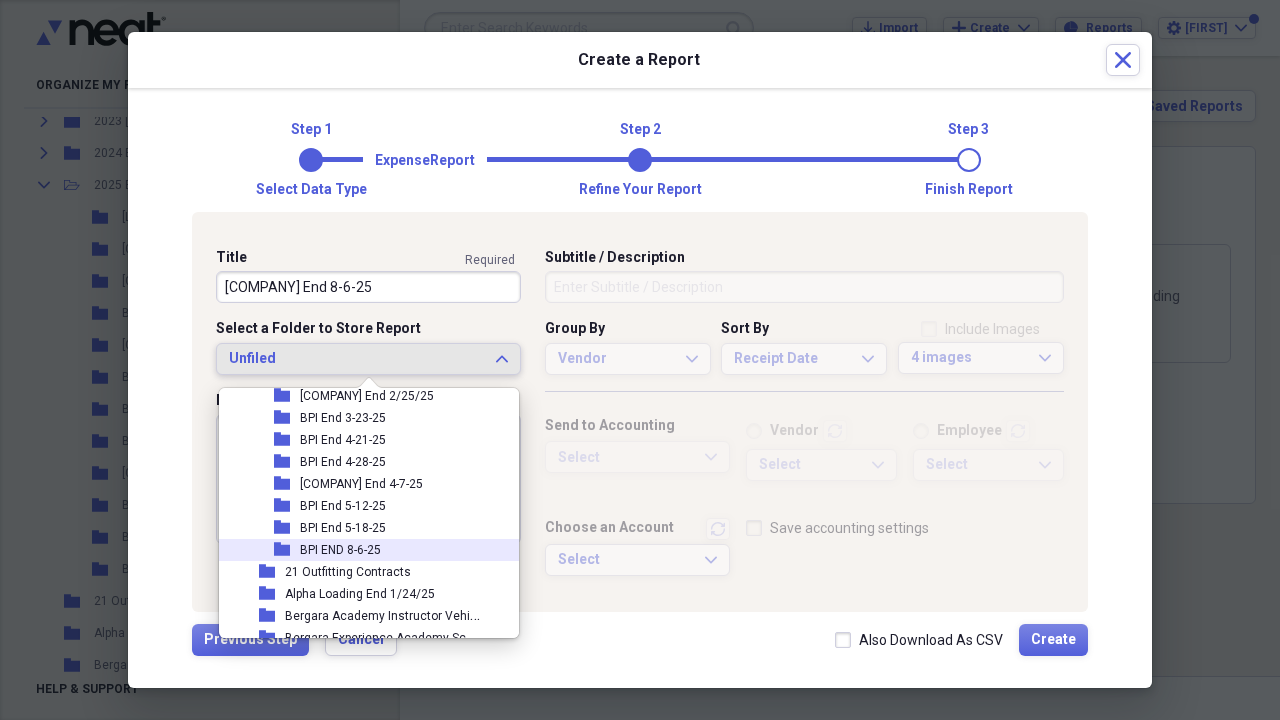 click on "BPI END 8-6-25" at bounding box center (340, 550) 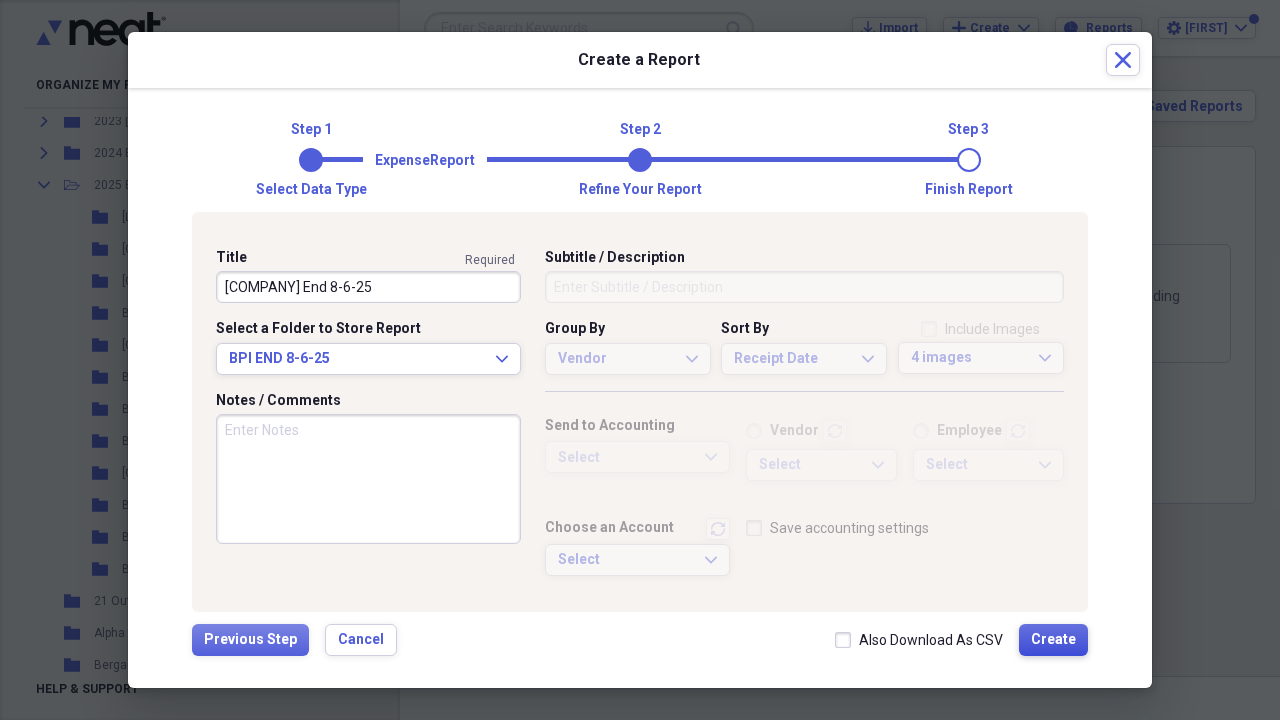 click on "Create" at bounding box center (1053, 640) 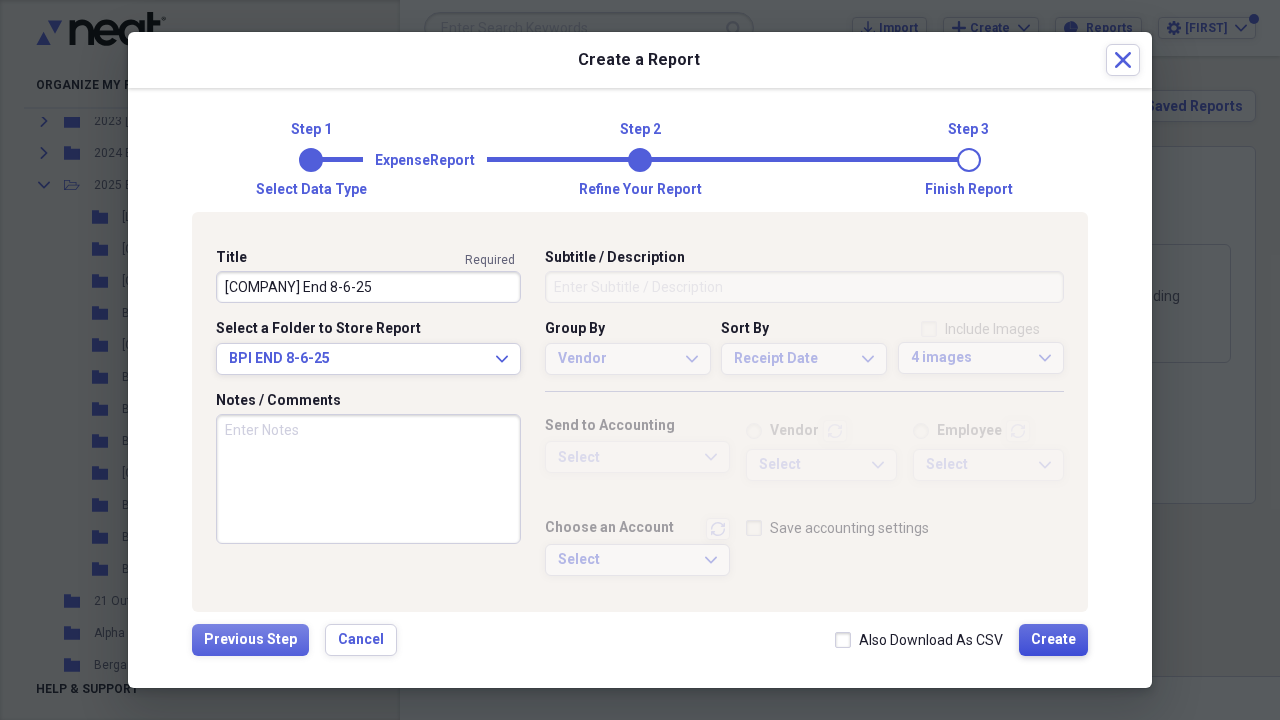 type 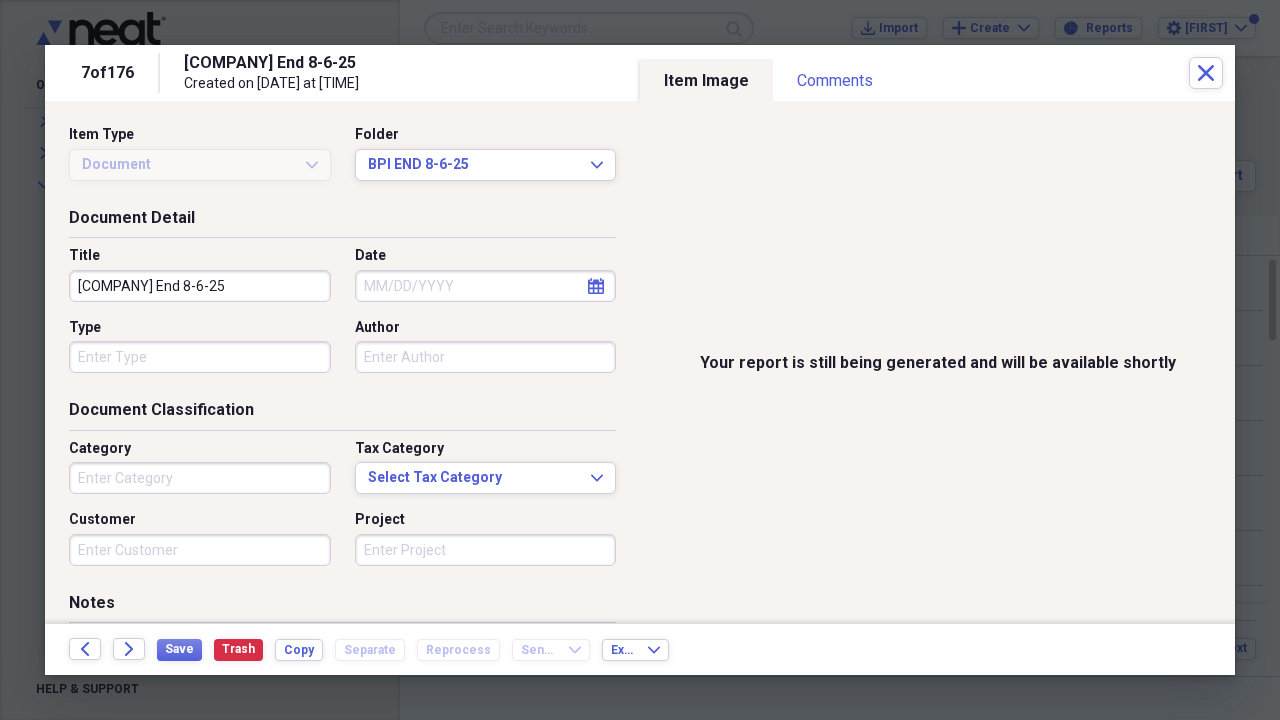 click on "calendar" 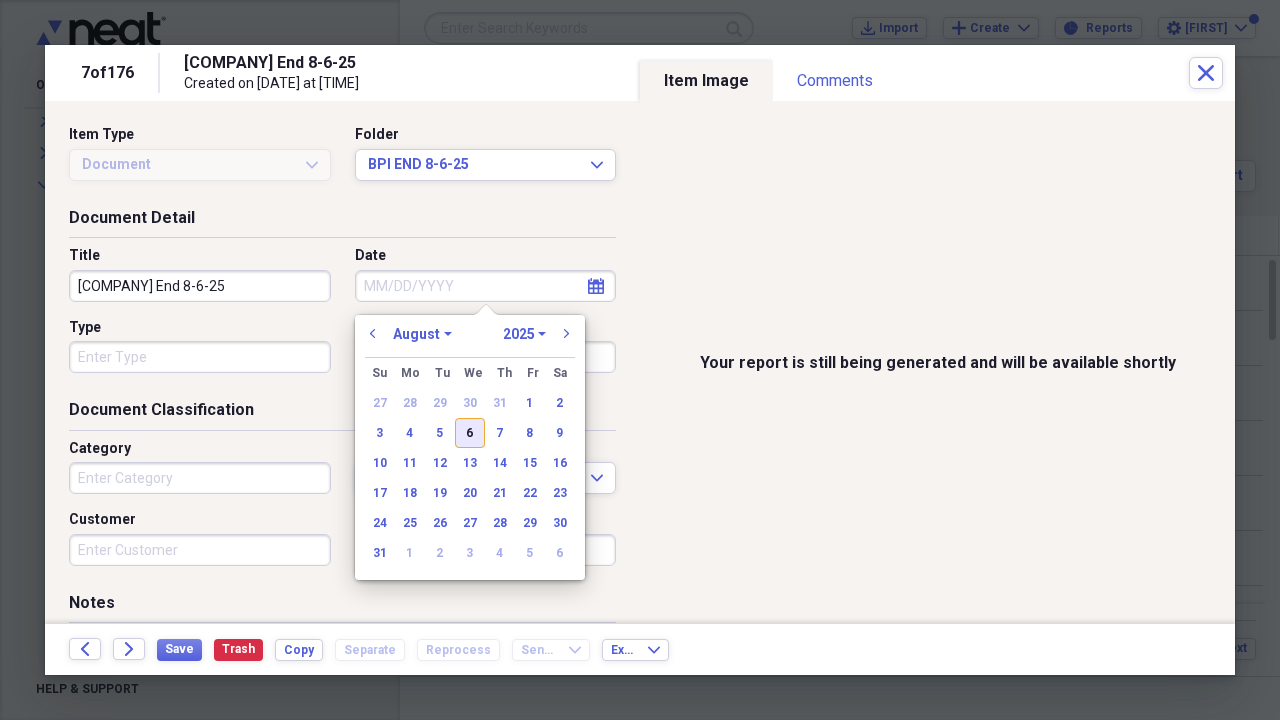 click on "6" at bounding box center (470, 433) 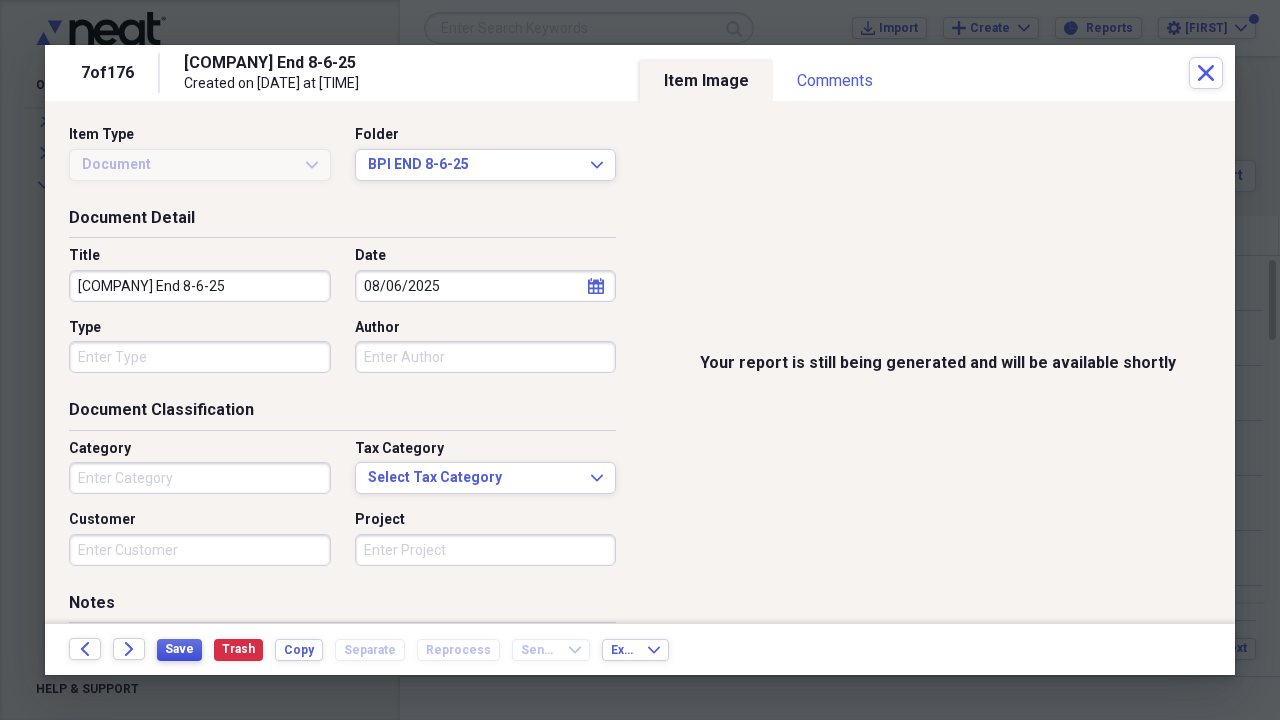 click on "Save" at bounding box center [179, 649] 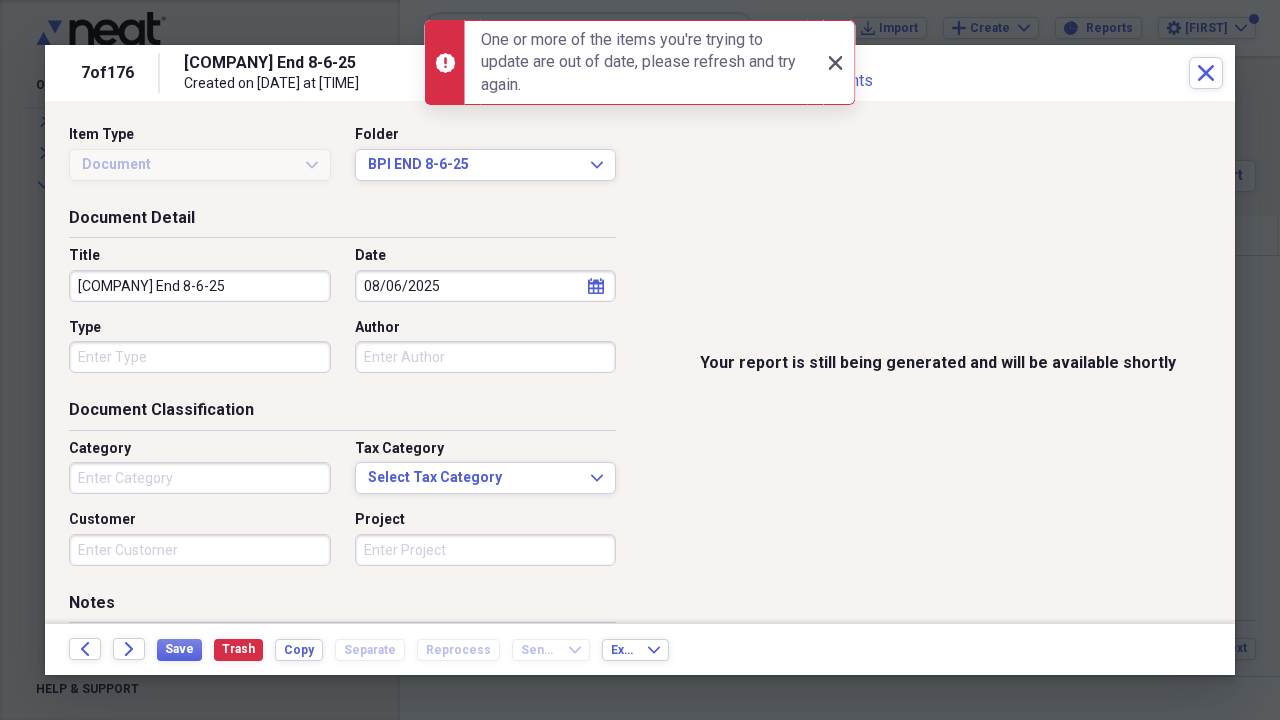 click 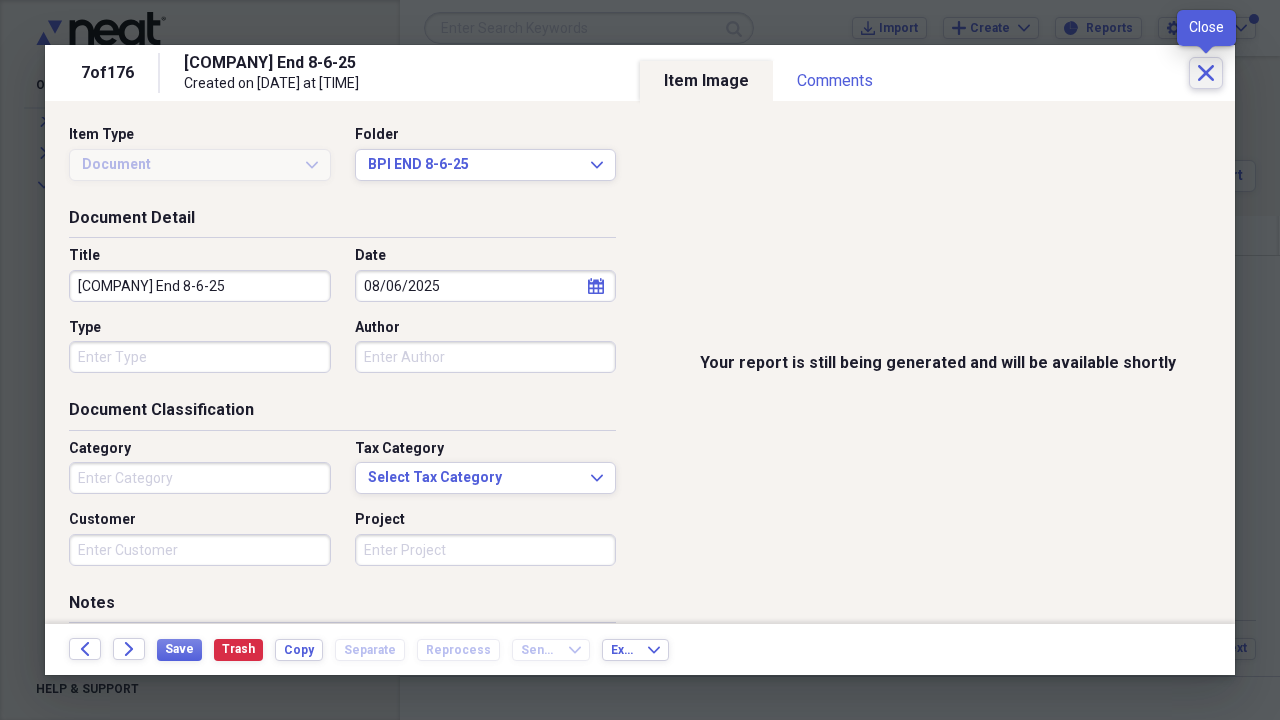 click on "Close" at bounding box center [1206, 73] 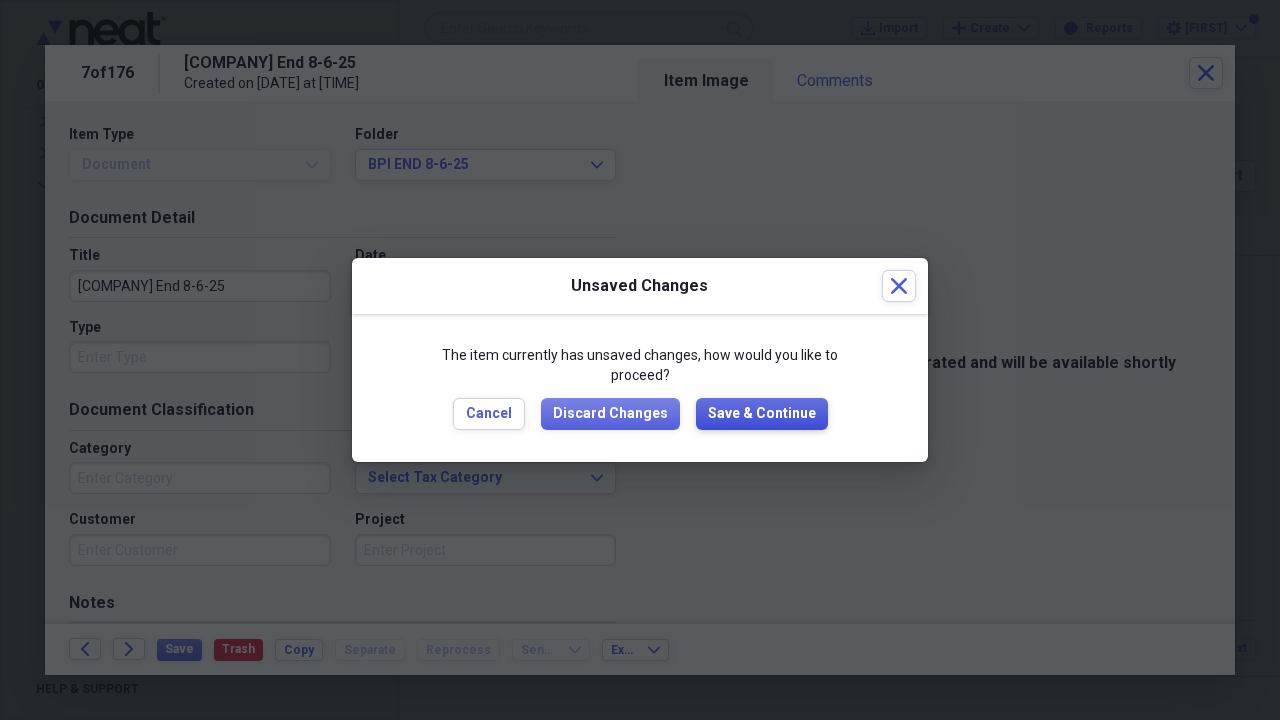 click on "Save & Continue" at bounding box center (762, 414) 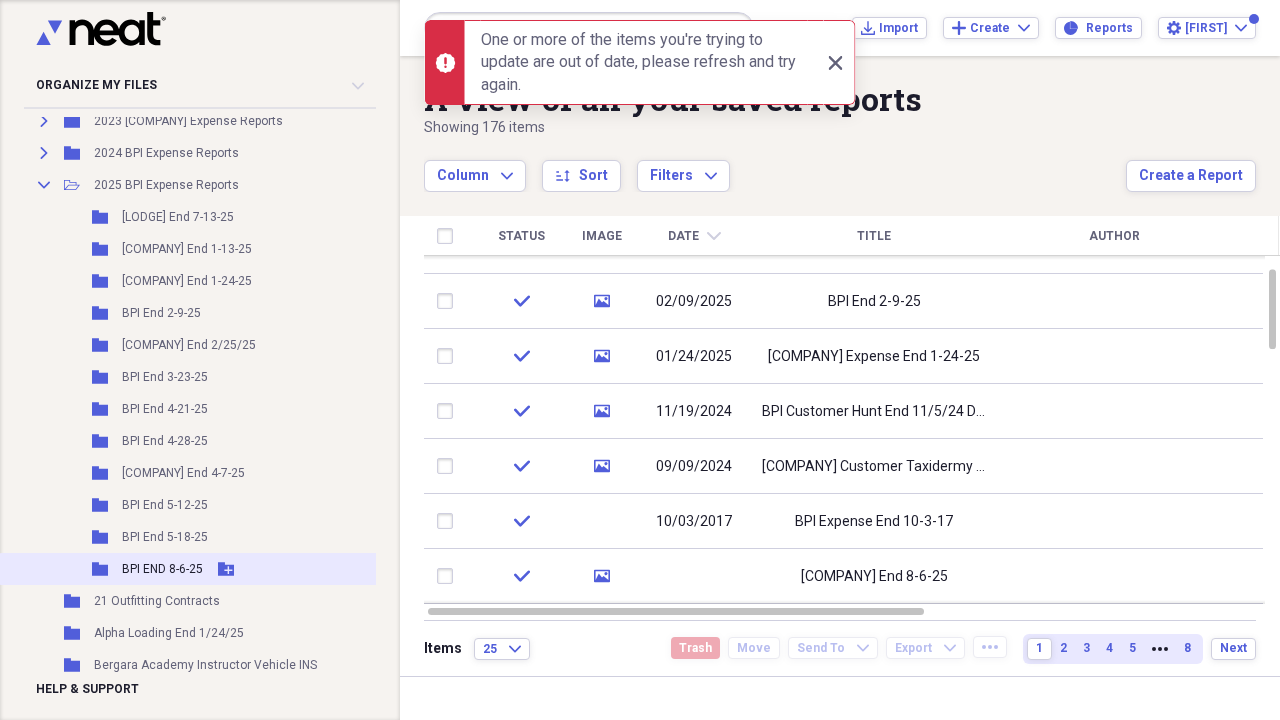 click on "BPI END 8-6-25" at bounding box center [162, 569] 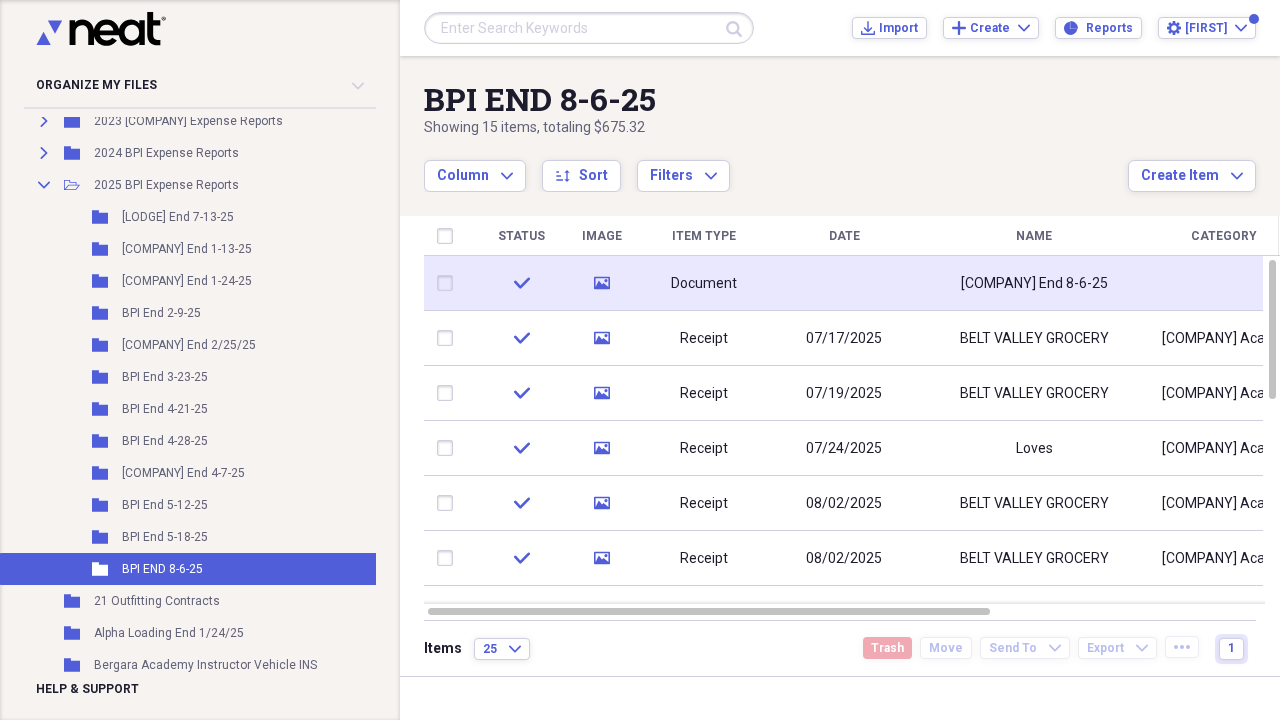 click on "Document" at bounding box center [704, 284] 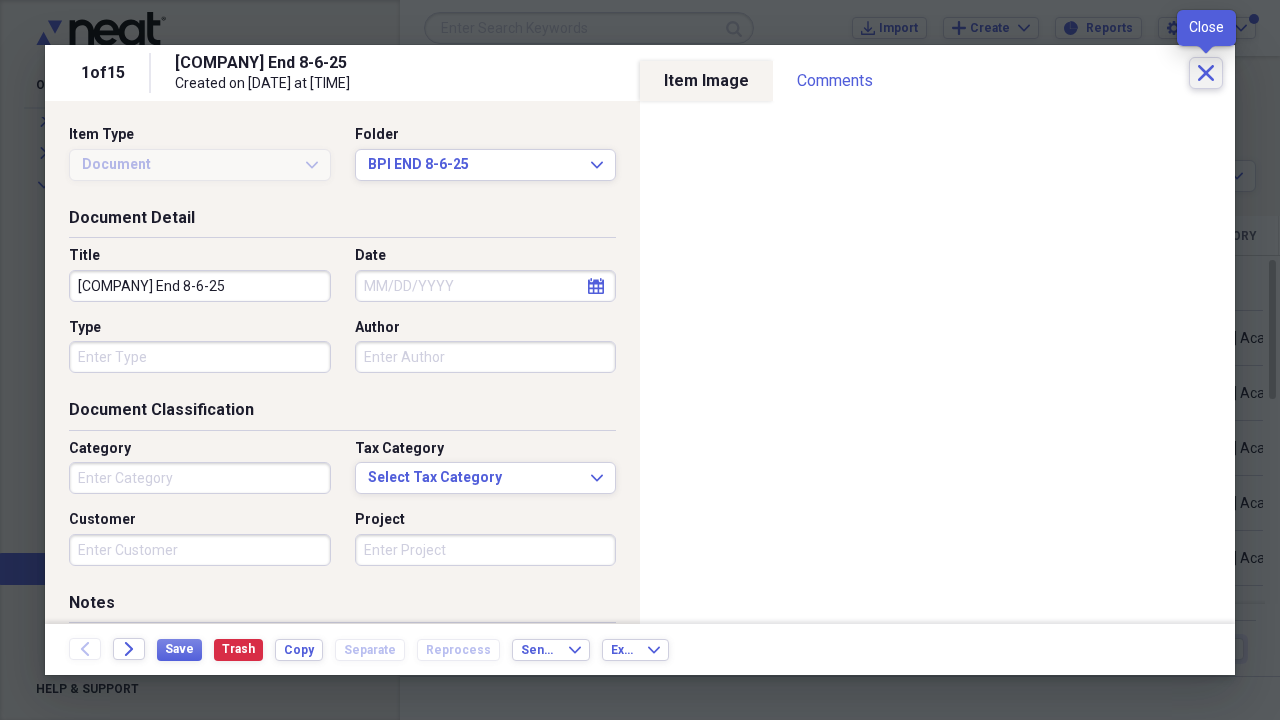 click on "Close" 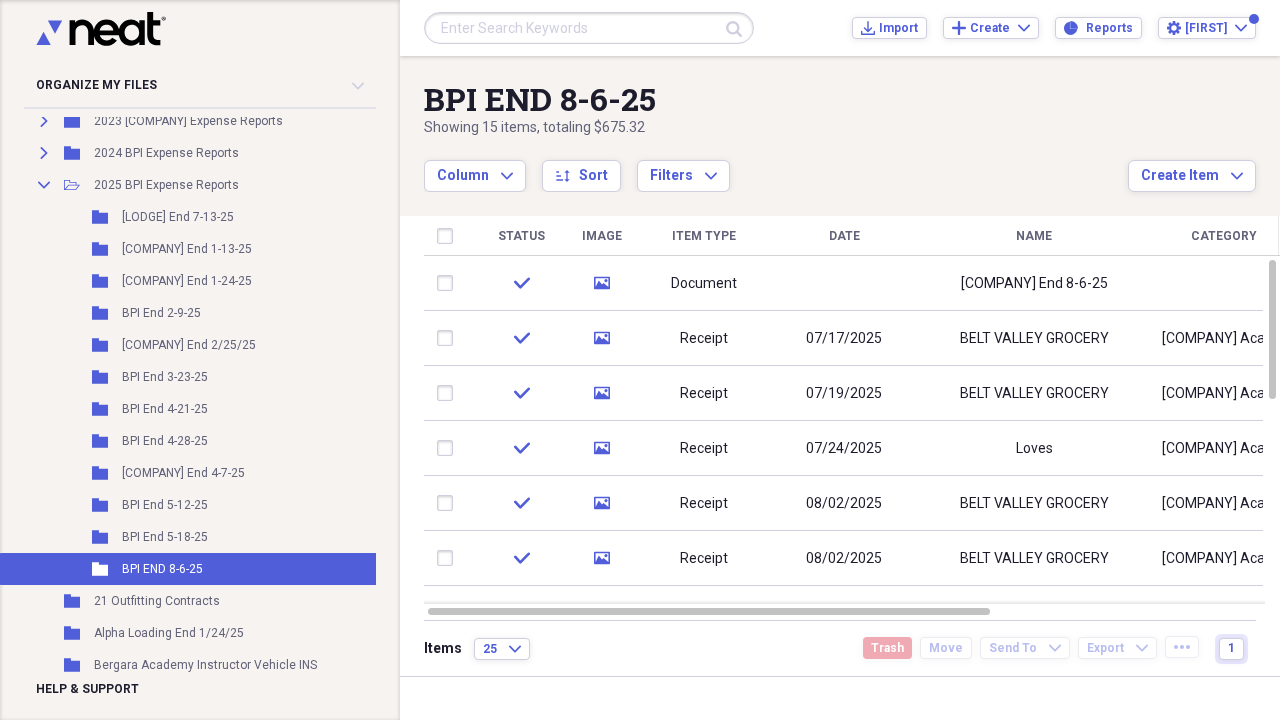 click on "Organize My Files 99+ Collapse Unfiled Needs Review 99+ Unfiled All Files Unfiled Unfiled Unfiled Saved Reports Collapse My Cabinet My Cabinet Add Folder Folder 2020 Tax info for [FIRST] [LAST] Add Folder Expand Folder 2021 [COMPANY] Expense Reports Add Folder Folder 2021 [STATE] Hunt Contracts Add Folder Expand Folder 2022 [COMPANY] Expense Reports Add Folder Folder 2022 Flatbed Trailer Bill of sale Add Folder Expand Folder 2023 [COMPANY] Expense Reports Add Folder Folder 2023 Flatbed Trailer Bill of sale Add Folder Expand Folder 2024 [COMPANY] Expense Reports Add Folder Expand Folder 2025 [COMPANY] Expense Reports Add Folder Folder Belt Mountain Lodge End 7-13-25 Add Folder Folder [COMPANY] End 1-13-25 Add Folder Folder [COMPANY] End 1-24-25 Add Folder Folder [COMPANY] End 2-9-25 Add Folder Folder [COMPANY] End 2/25/25 Add Folder Folder [COMPANY] End 3-23-25 Add Folder Folder [COMPANY] End 4-21-25 Add Folder Folder [COMPANY] End 4-28-25 Add Folder Folder [COMPANY] End 4-7-25 Add Folder Folder [COMPANY] End 5-12-25 Add Folder Folder [COMPANY] End 5-18-25 Add Folder Folder [COMPANY] END 8-6-25 Add Folder Folder 21 Outfitting Contracts Add Folder Add" at bounding box center [640, 360] 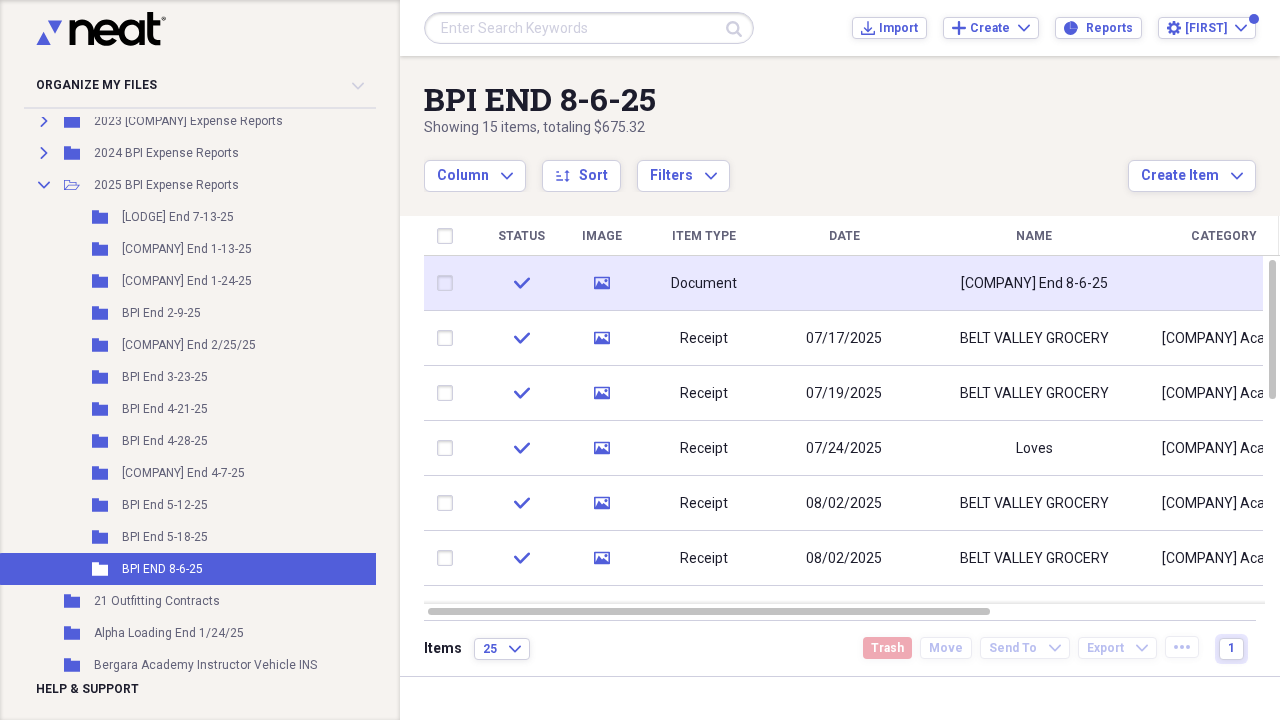 click at bounding box center (449, 283) 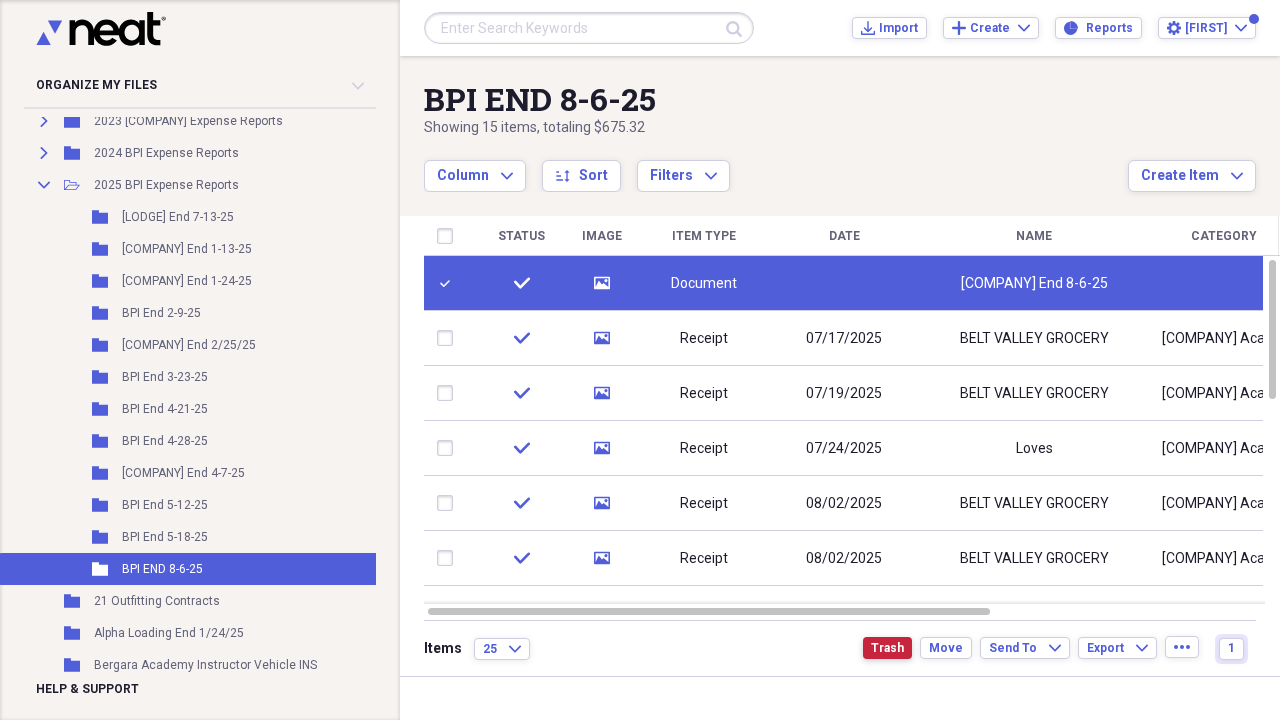 click on "Trash" at bounding box center [887, 648] 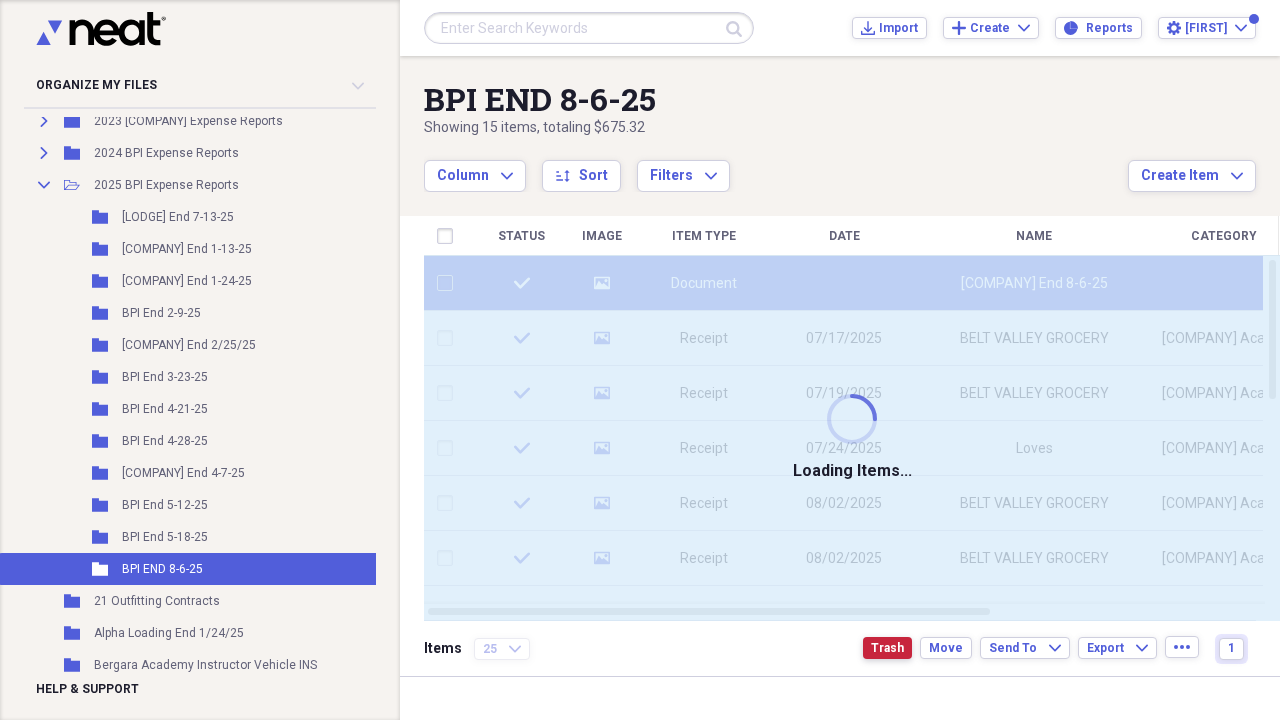 checkbox on "false" 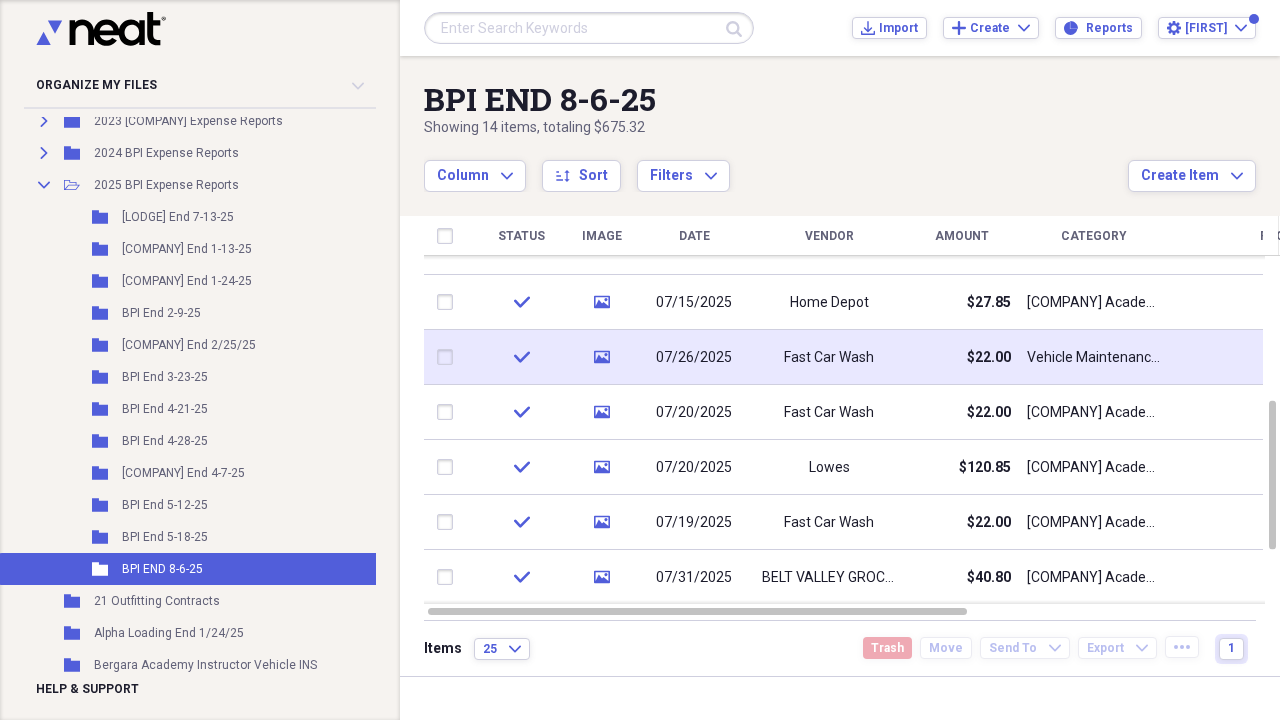 click on "Fast Car Wash" at bounding box center [829, 358] 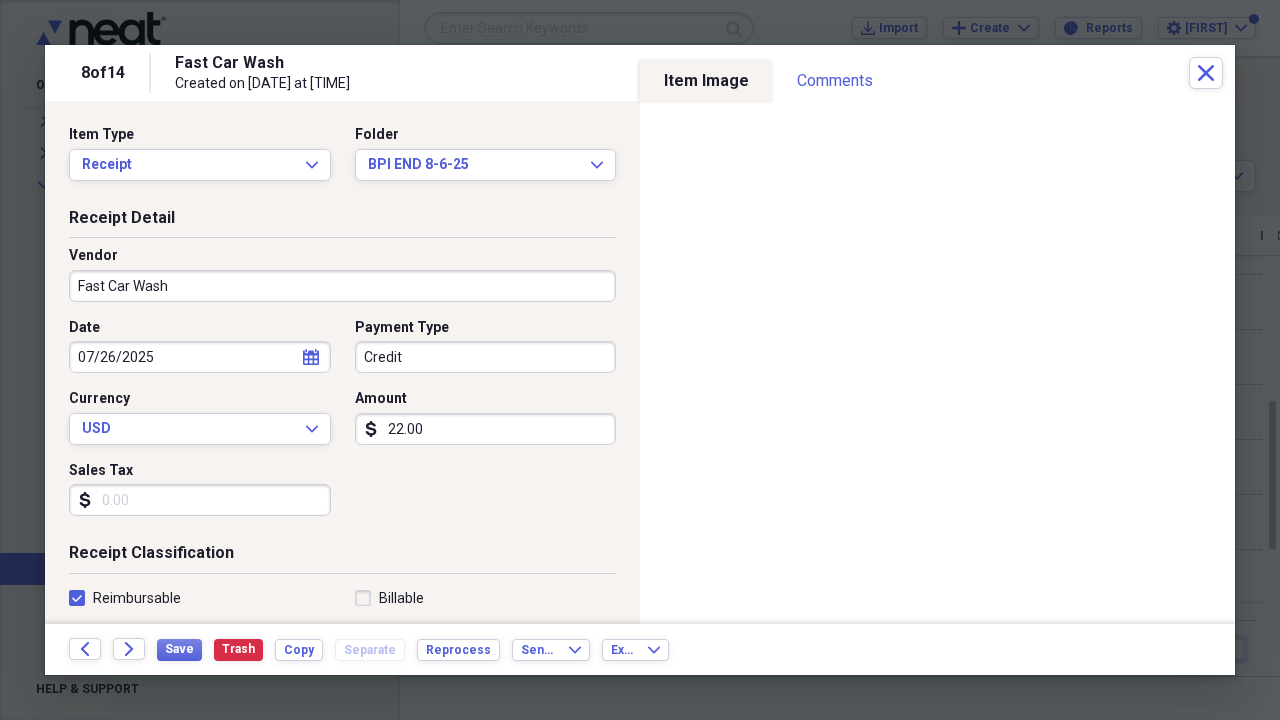 click on "Fast Car Wash" at bounding box center (342, 286) 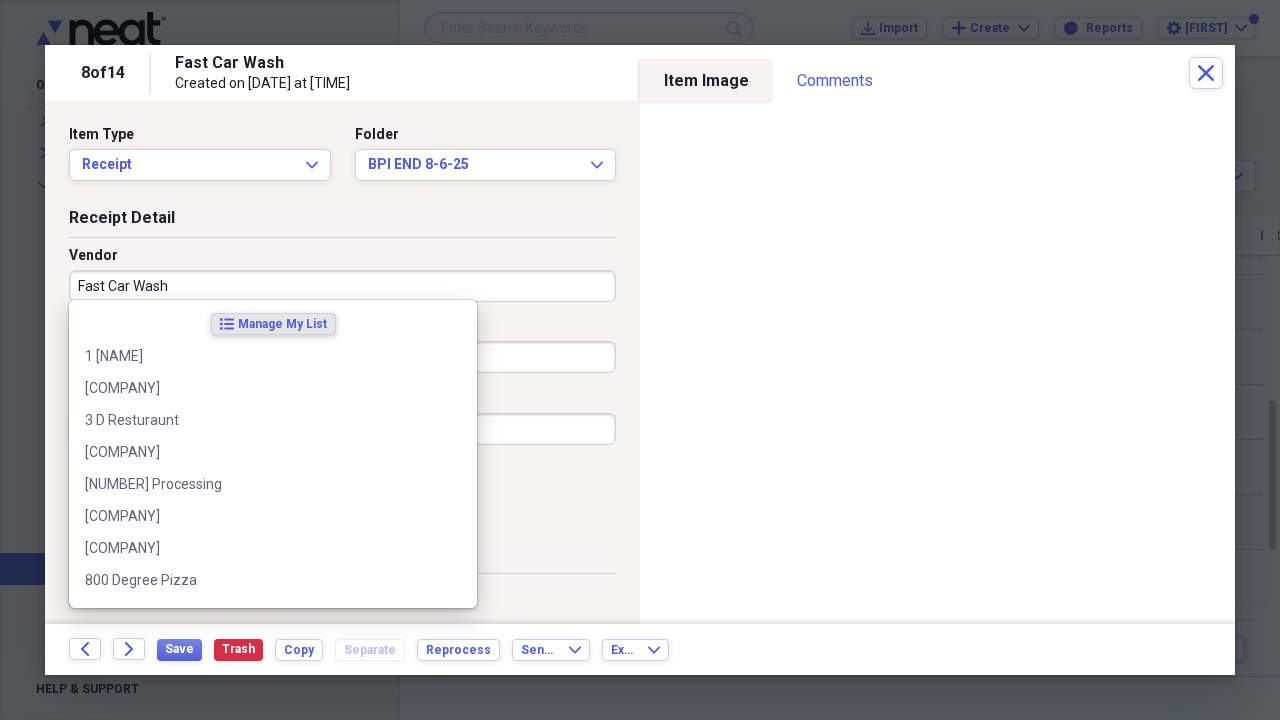 click on "Fast Car Wash" at bounding box center (342, 286) 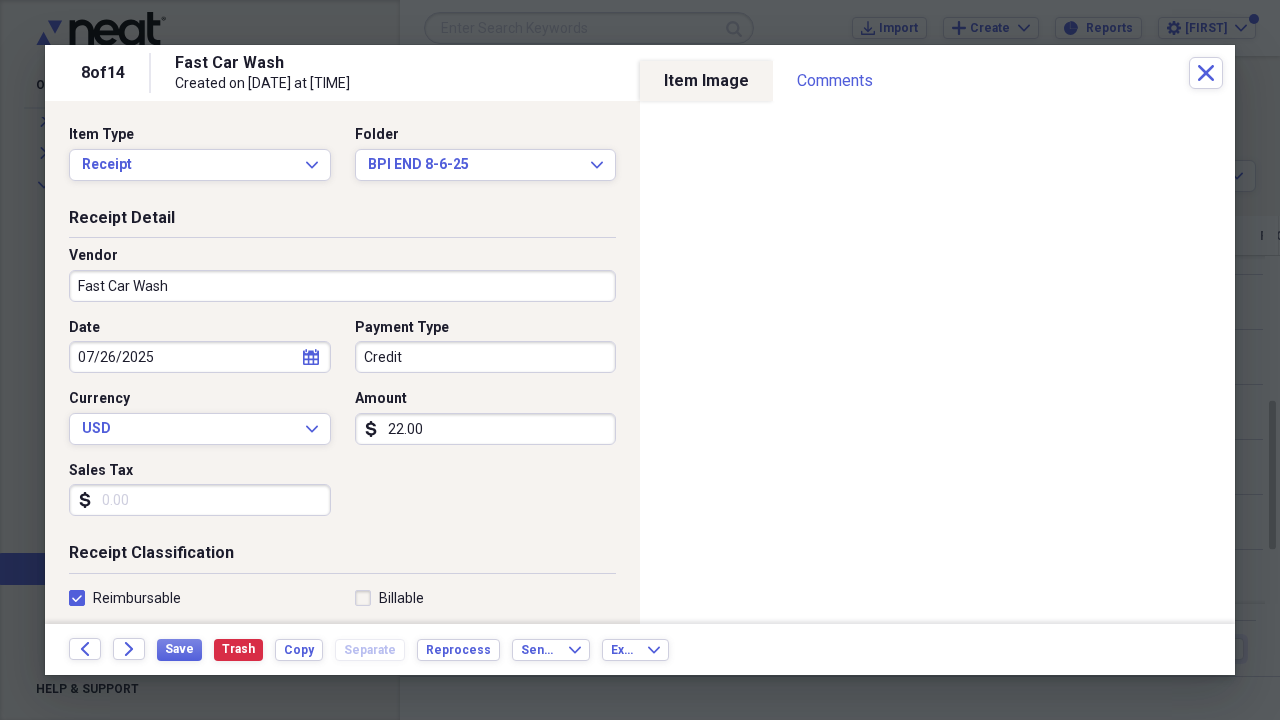 click on "Receipt Classification" at bounding box center (342, 557) 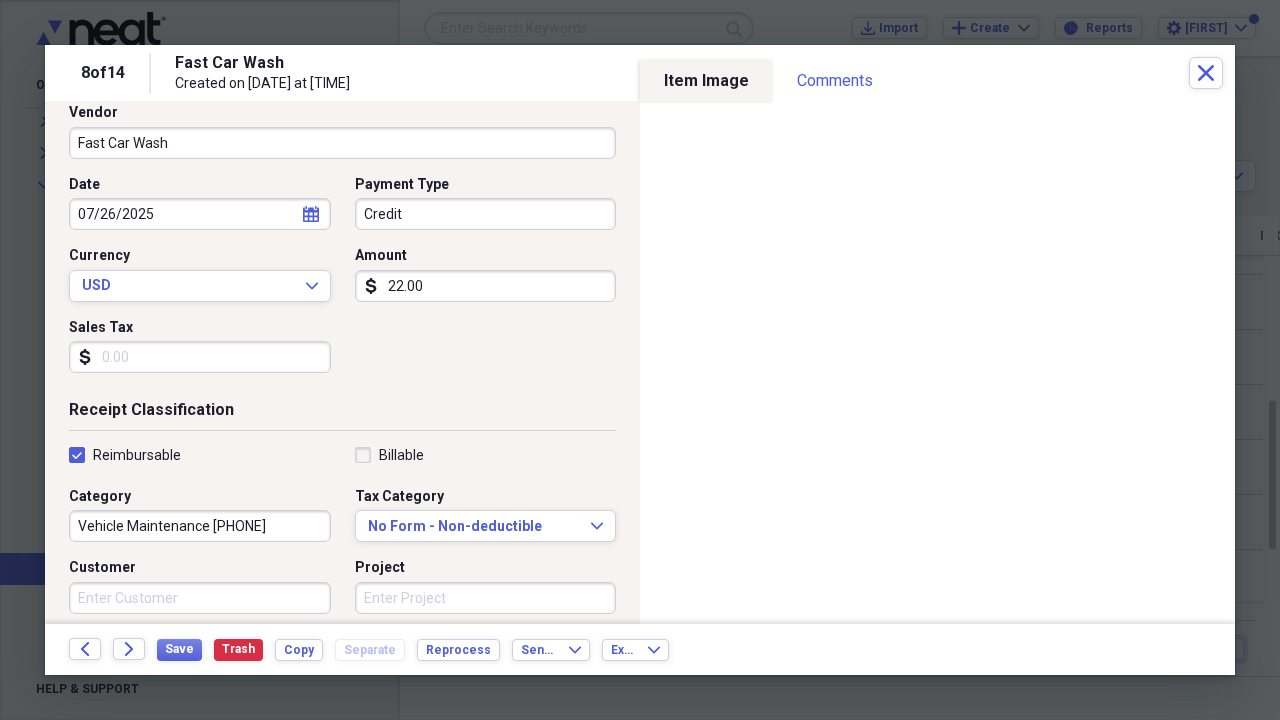 scroll, scrollTop: 165, scrollLeft: 0, axis: vertical 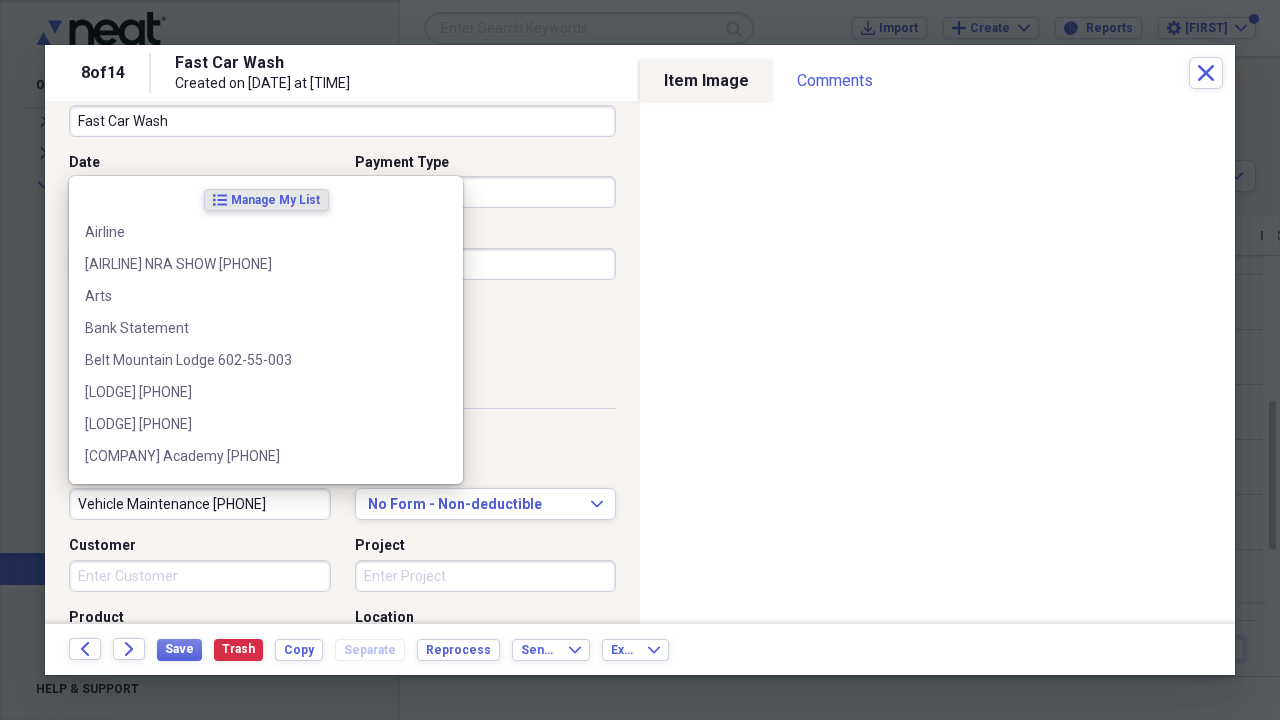 click on "Vehicle Maintenance [PHONE]" at bounding box center (200, 504) 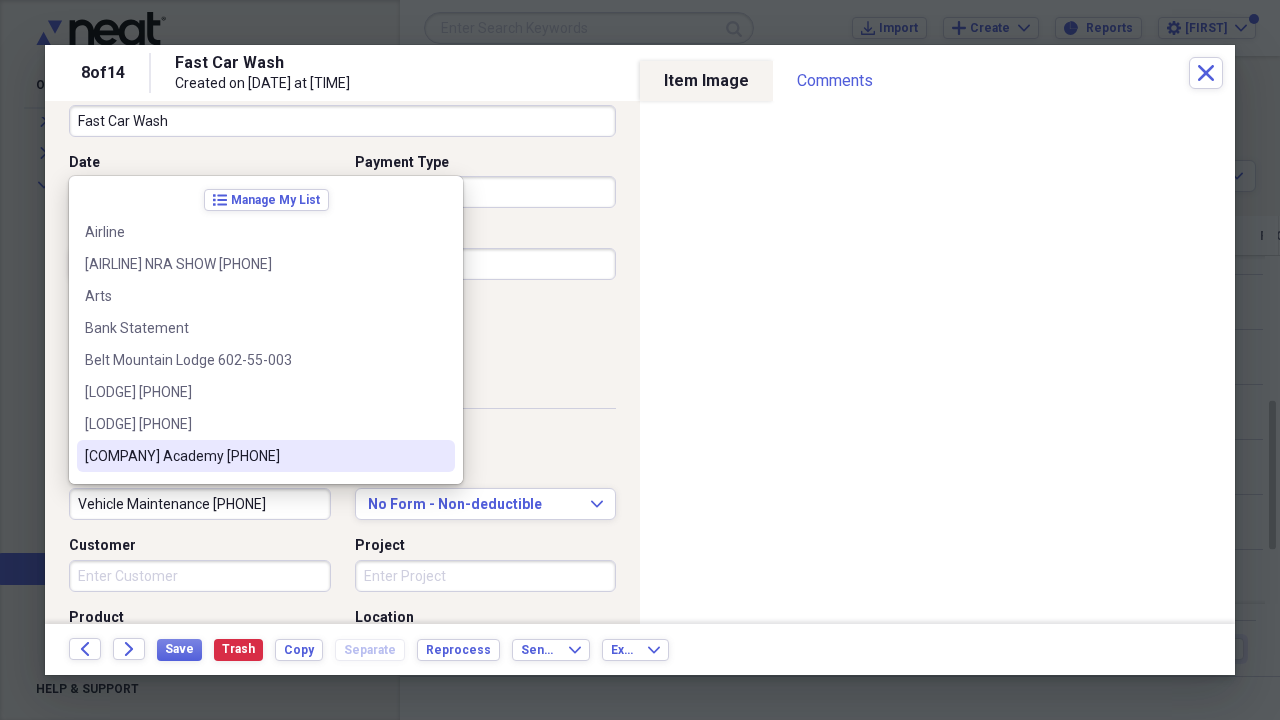 click on "[COMPANY] Academy [PHONE]" at bounding box center [254, 456] 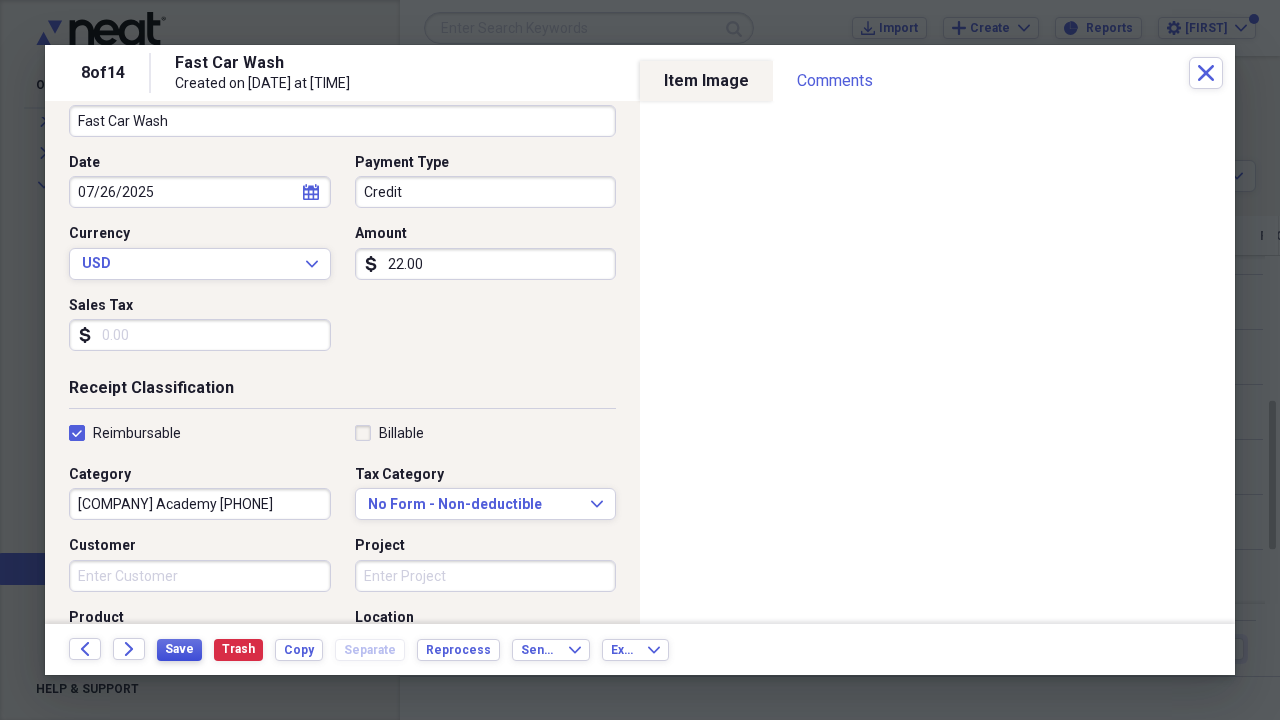 click on "Save" at bounding box center [179, 649] 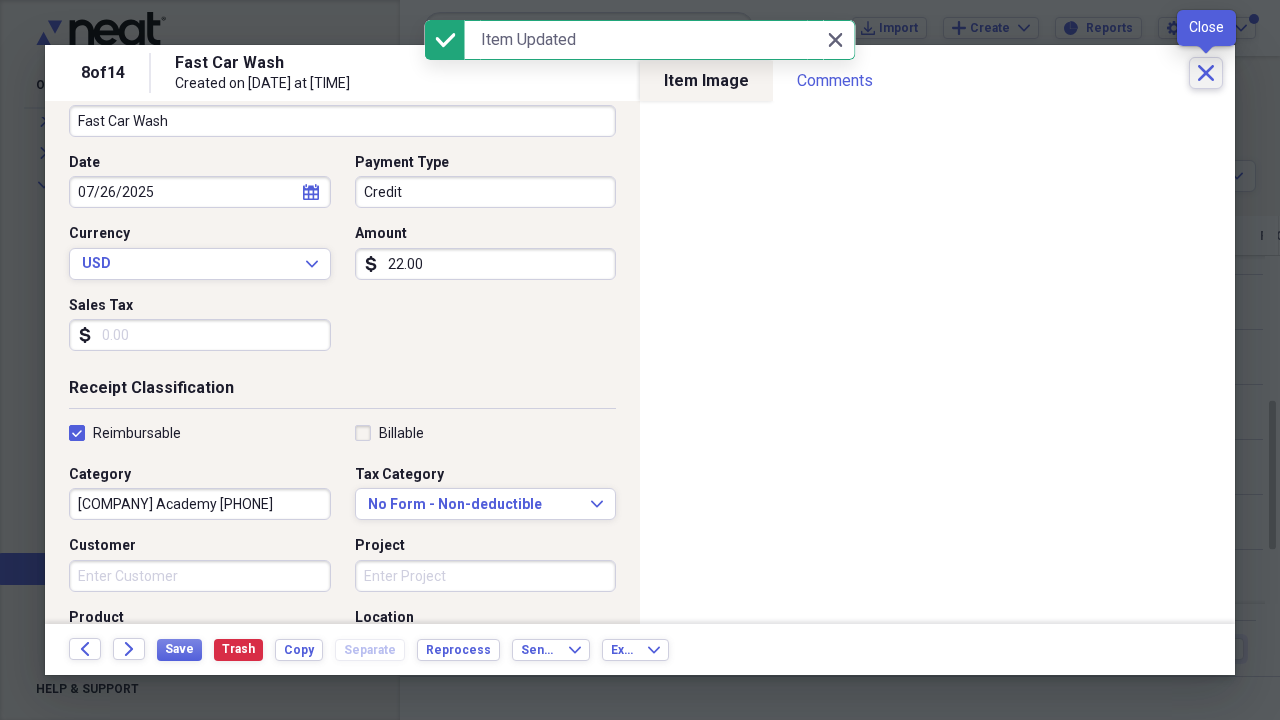 click on "Close" 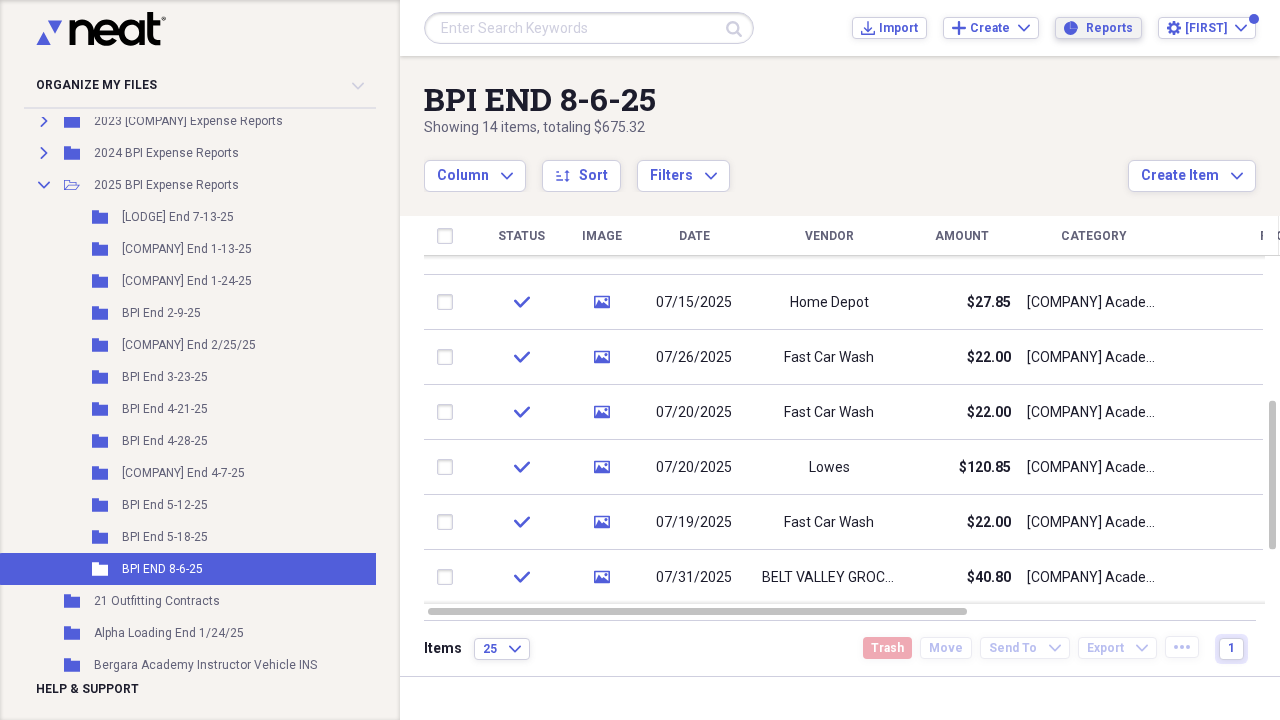 click on "Reports" at bounding box center (1109, 28) 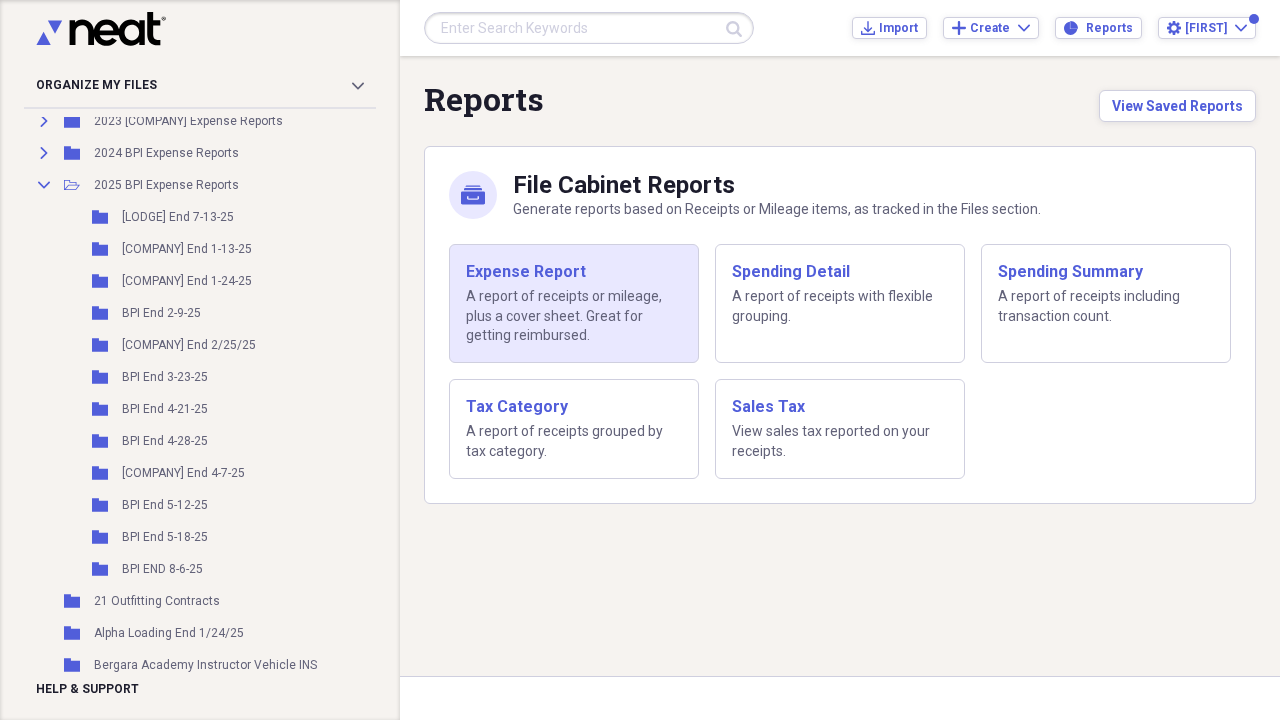 click on "A report of receipts or mileage, plus a cover sheet. Great for getting reimbursed." at bounding box center [574, 316] 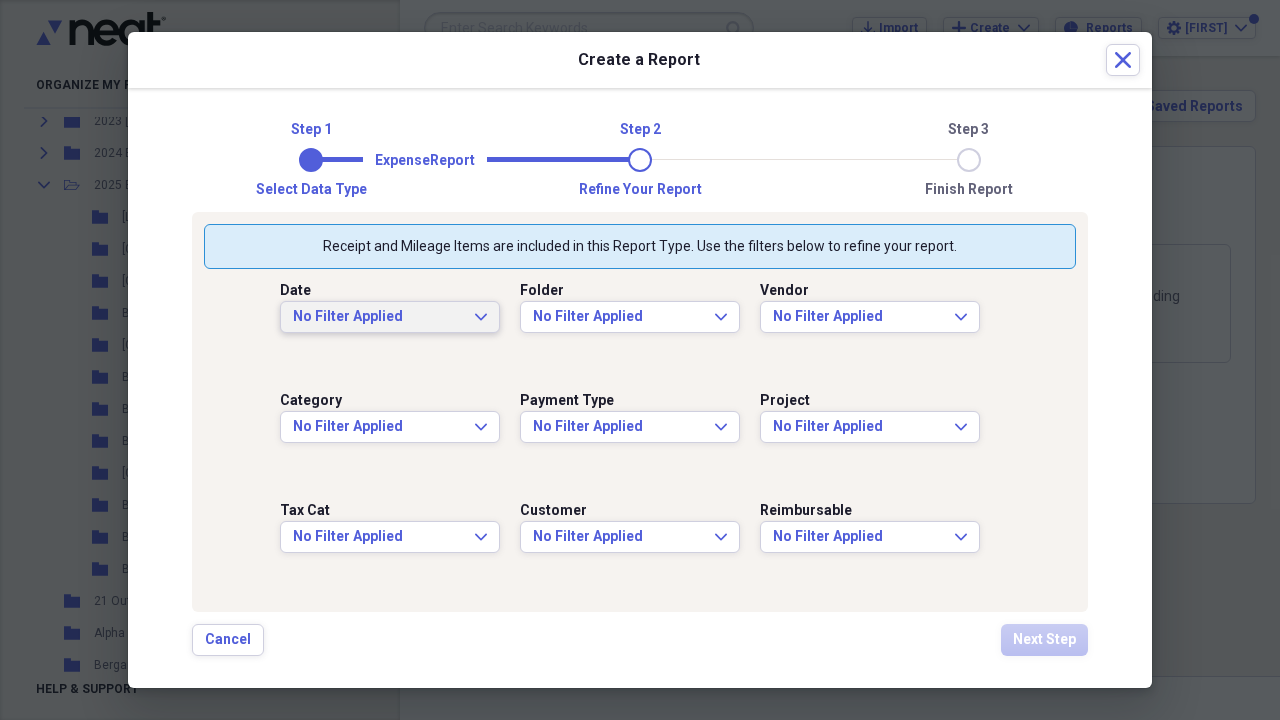click on "No Filter Applied Expand" at bounding box center (390, 317) 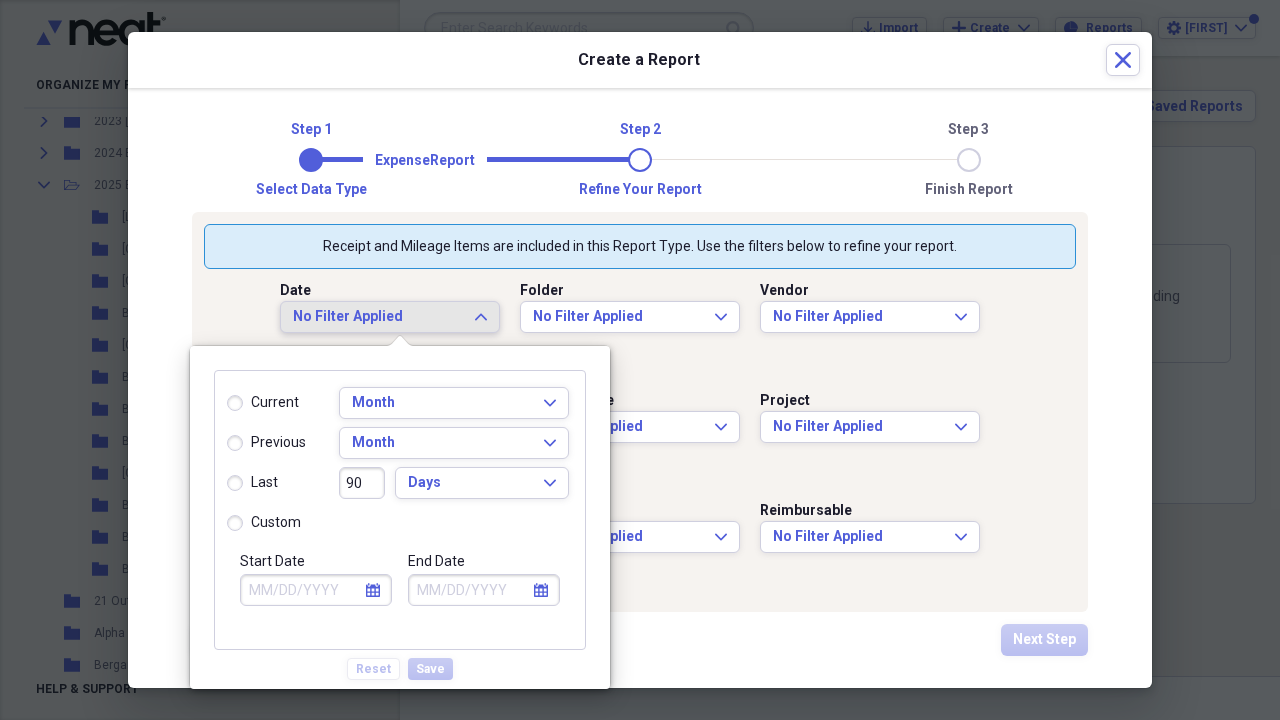 click on "No Filter Applied Expand" at bounding box center [390, 317] 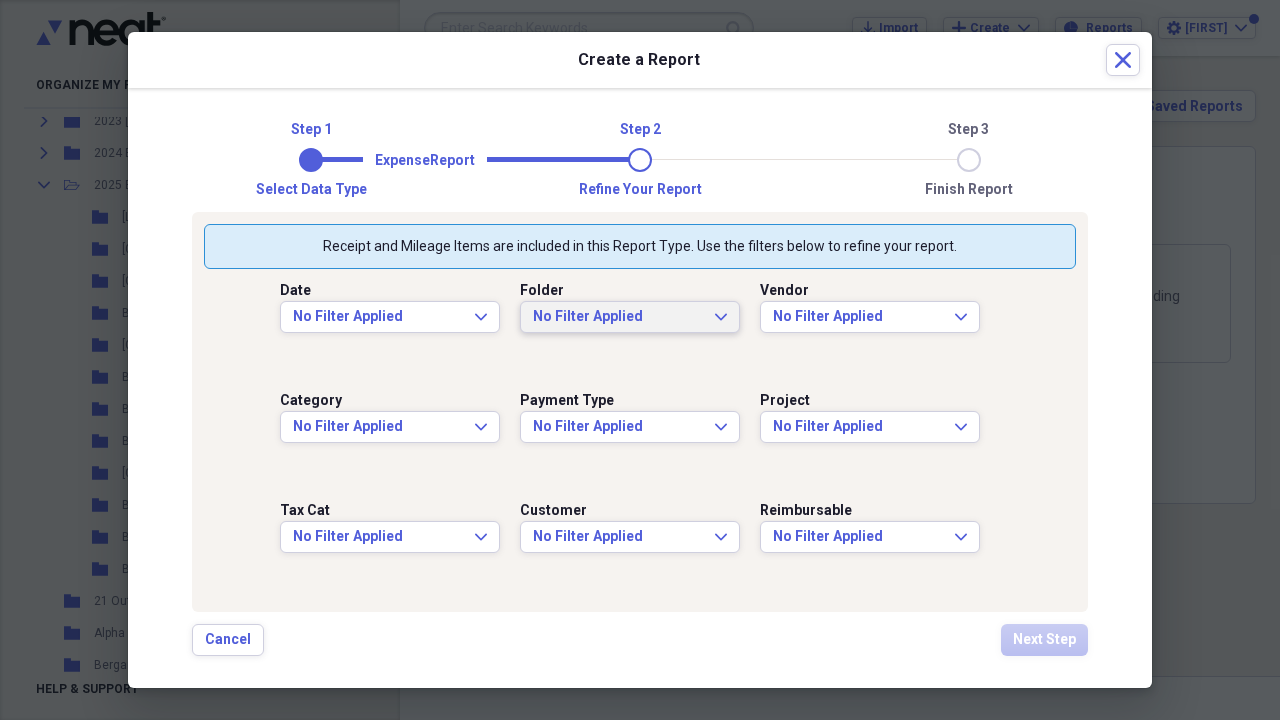 click on "No Filter Applied" at bounding box center (618, 317) 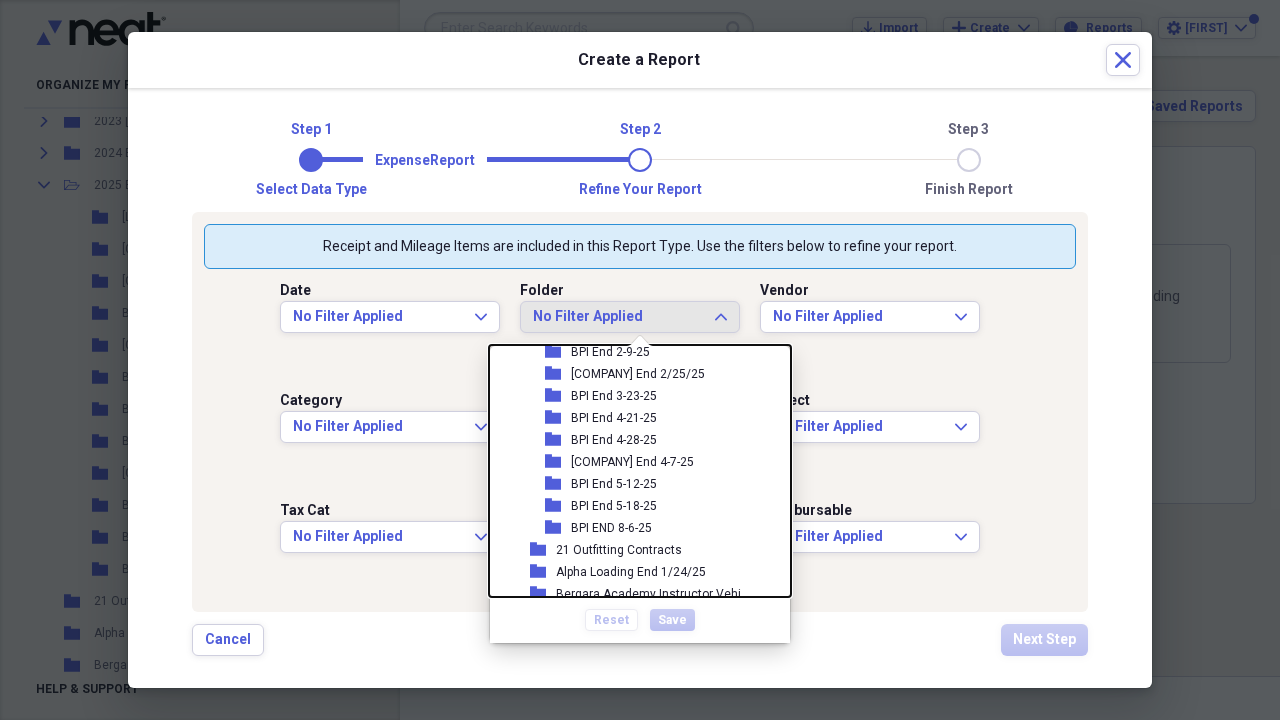 scroll, scrollTop: 336, scrollLeft: 0, axis: vertical 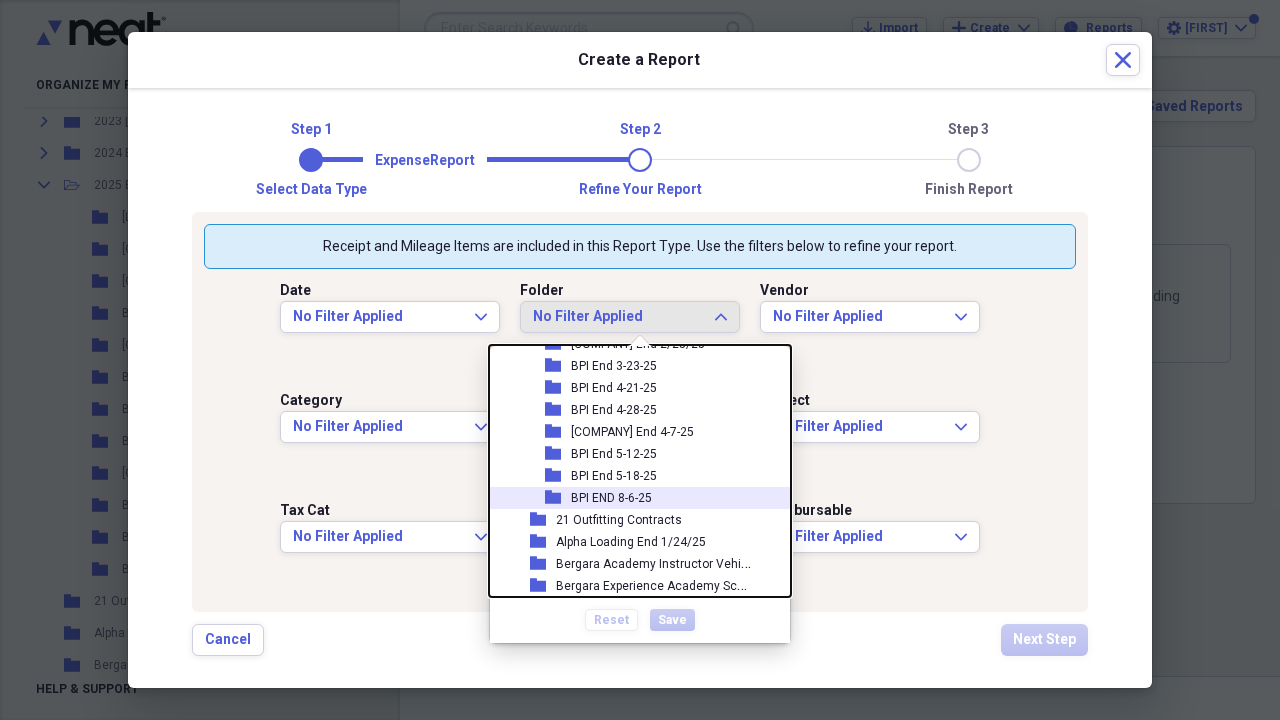 click on "BPI END 8-6-25" at bounding box center (611, 498) 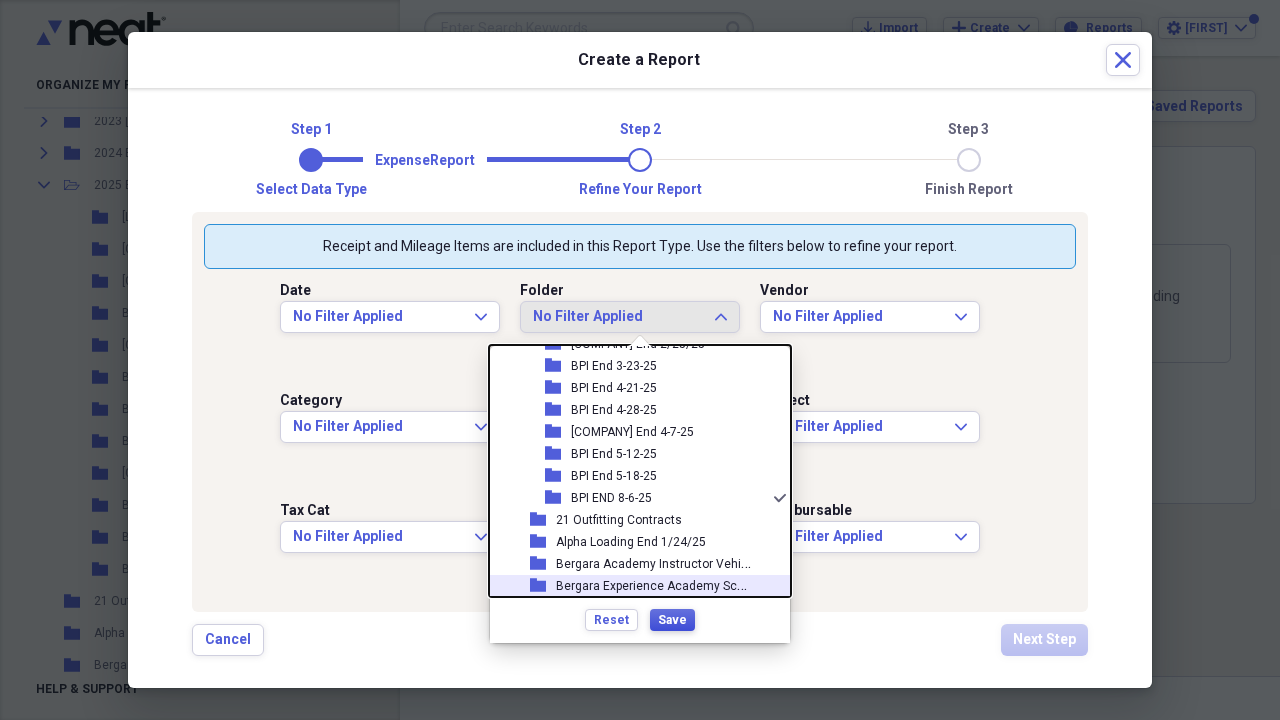 click on "Save" at bounding box center [672, 620] 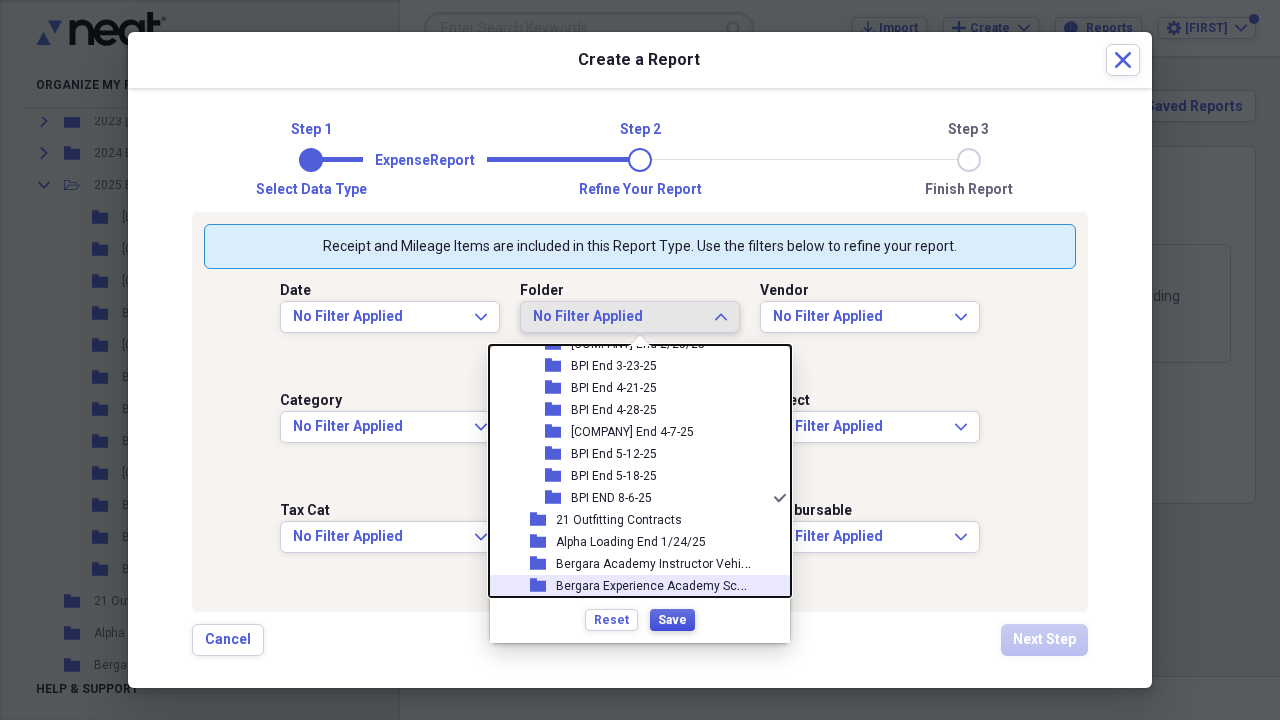 scroll, scrollTop: 0, scrollLeft: 0, axis: both 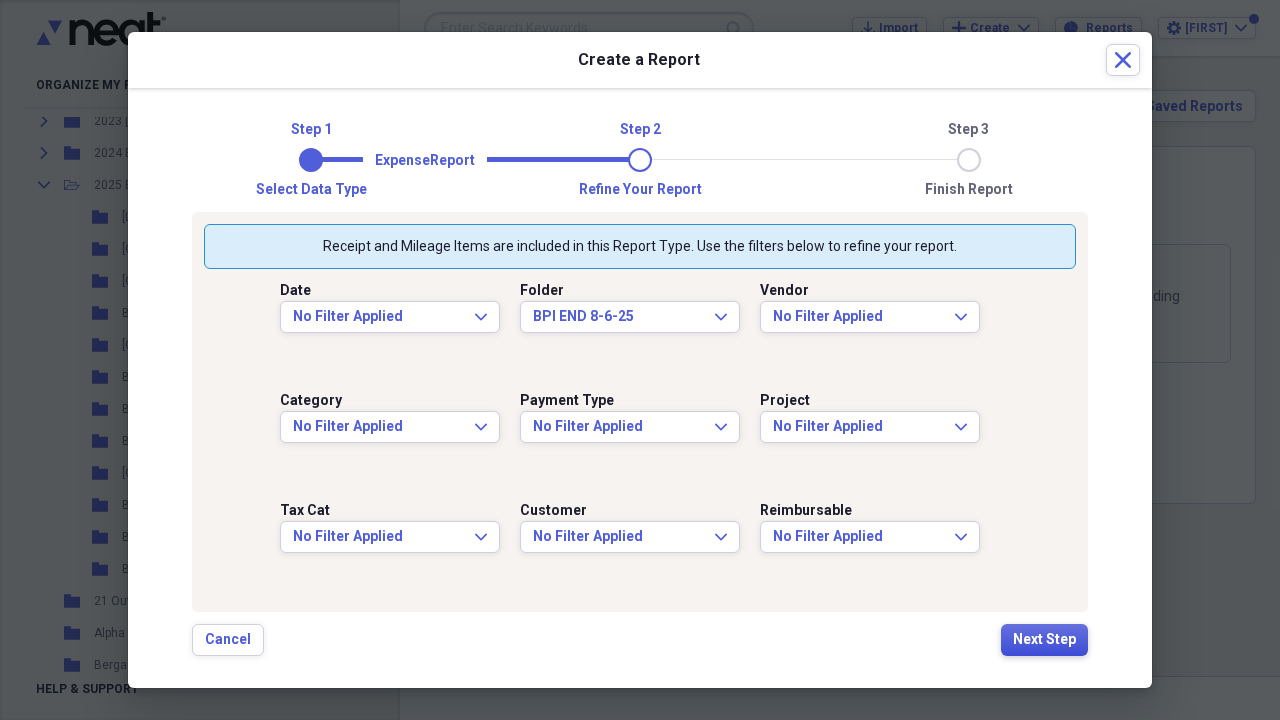 click on "Next Step" at bounding box center (1044, 640) 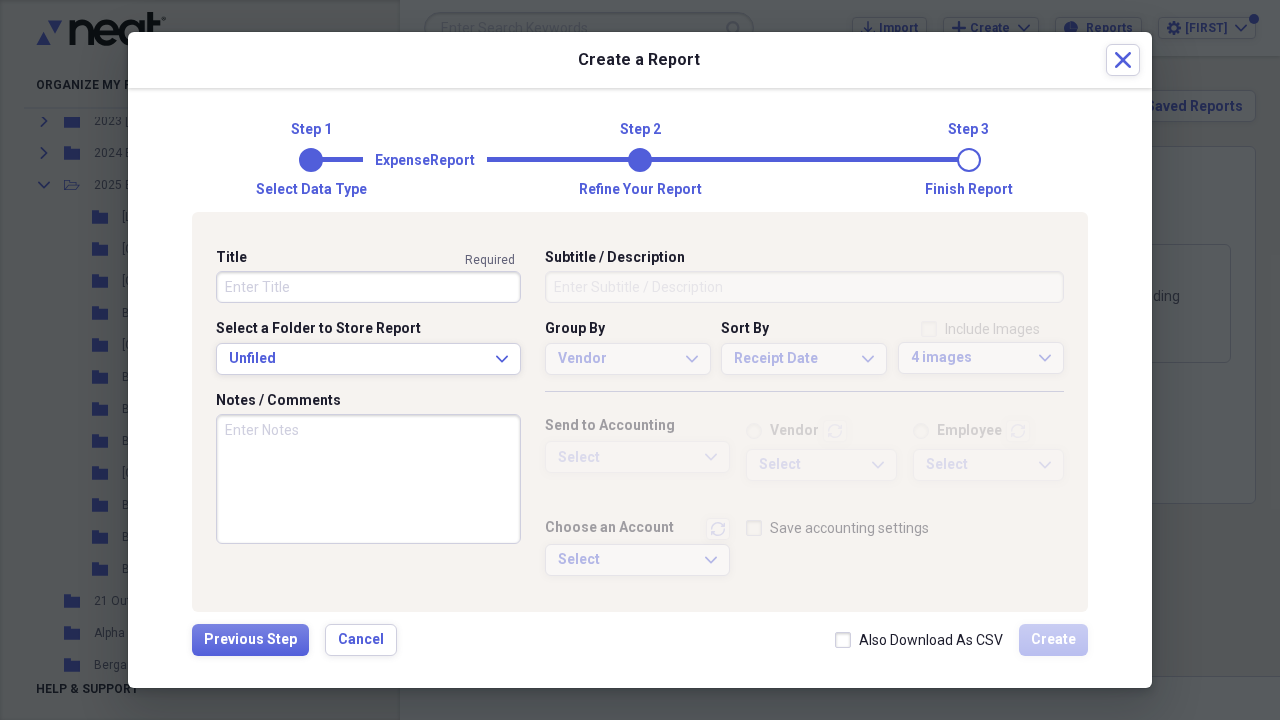 click on "Title" at bounding box center [368, 287] 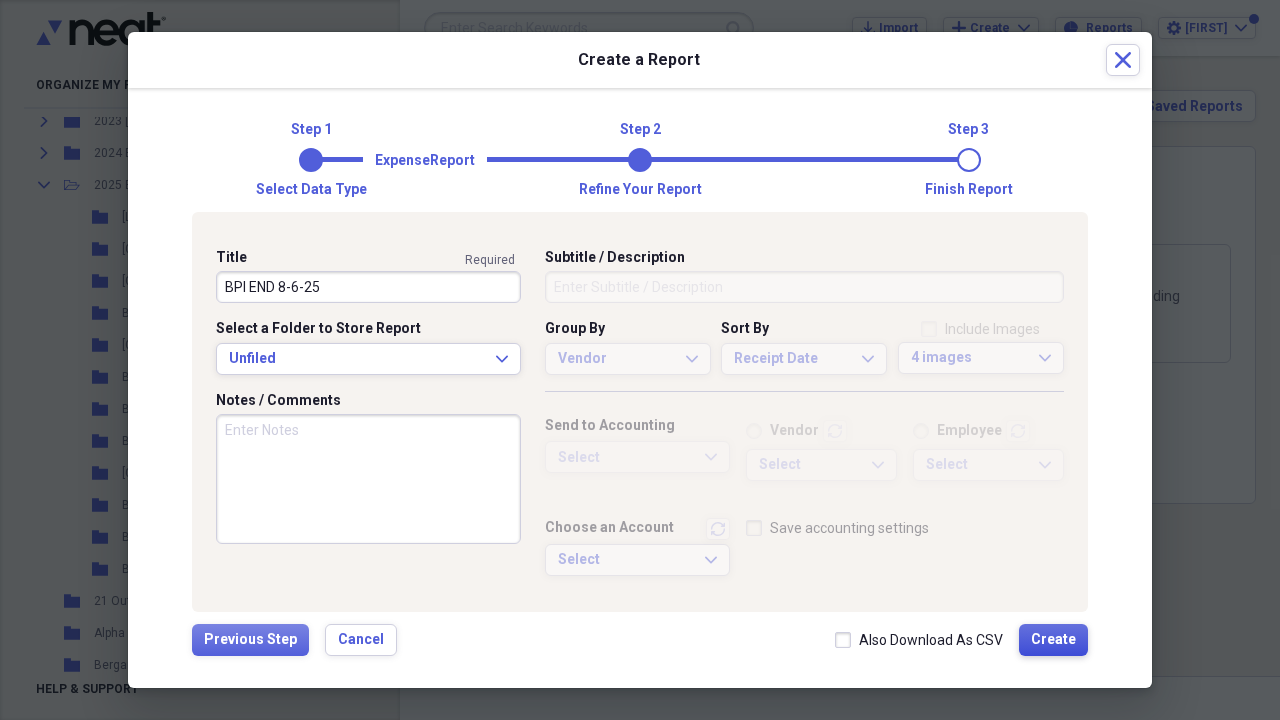 type on "BPI END 8-6-25" 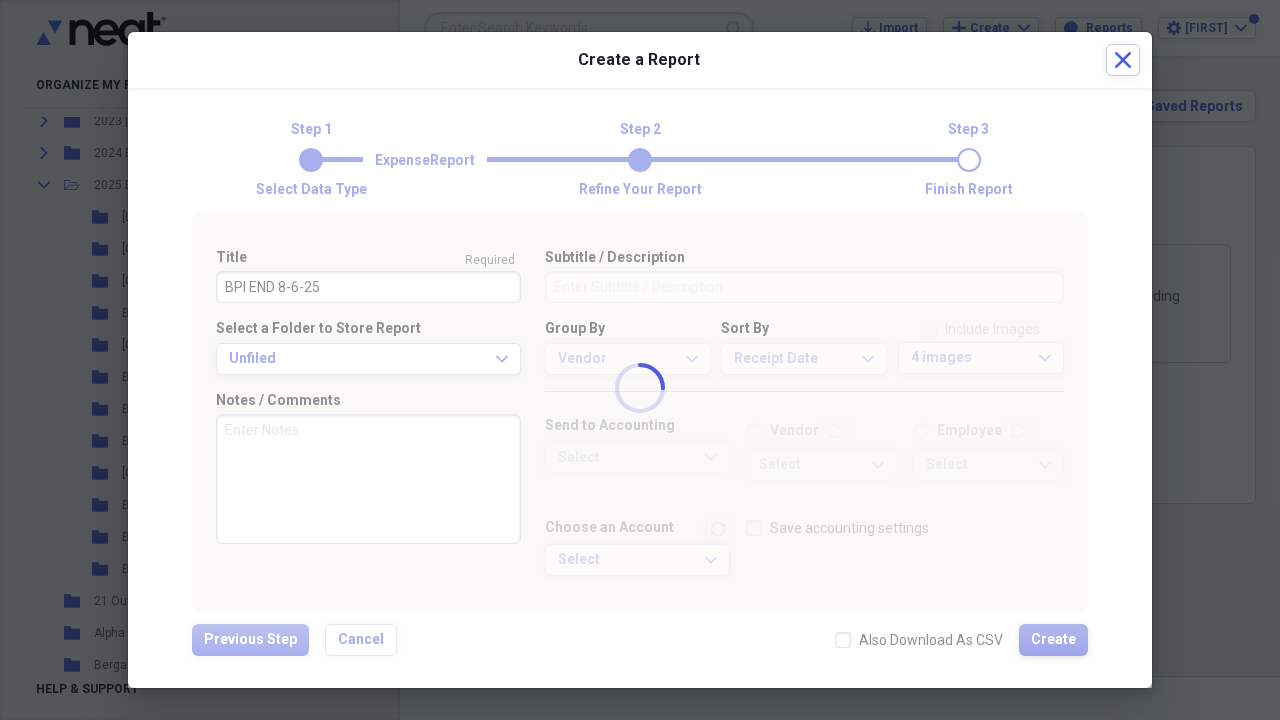 type 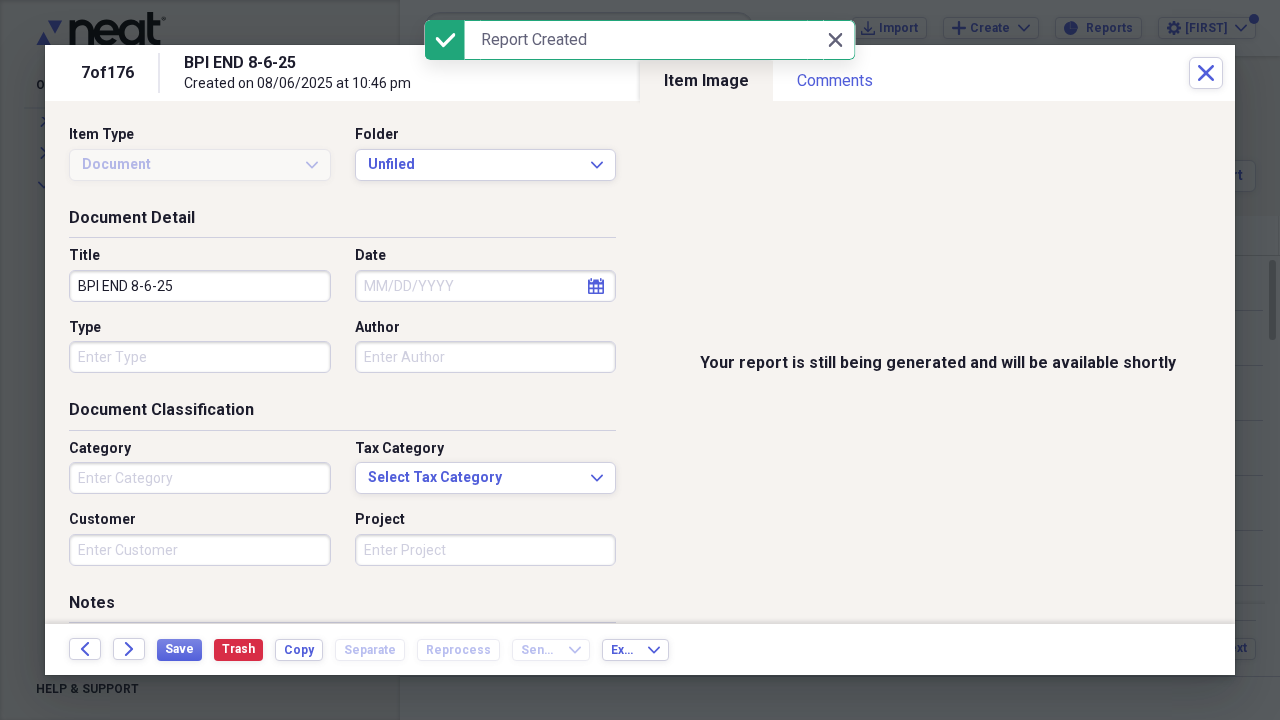 click 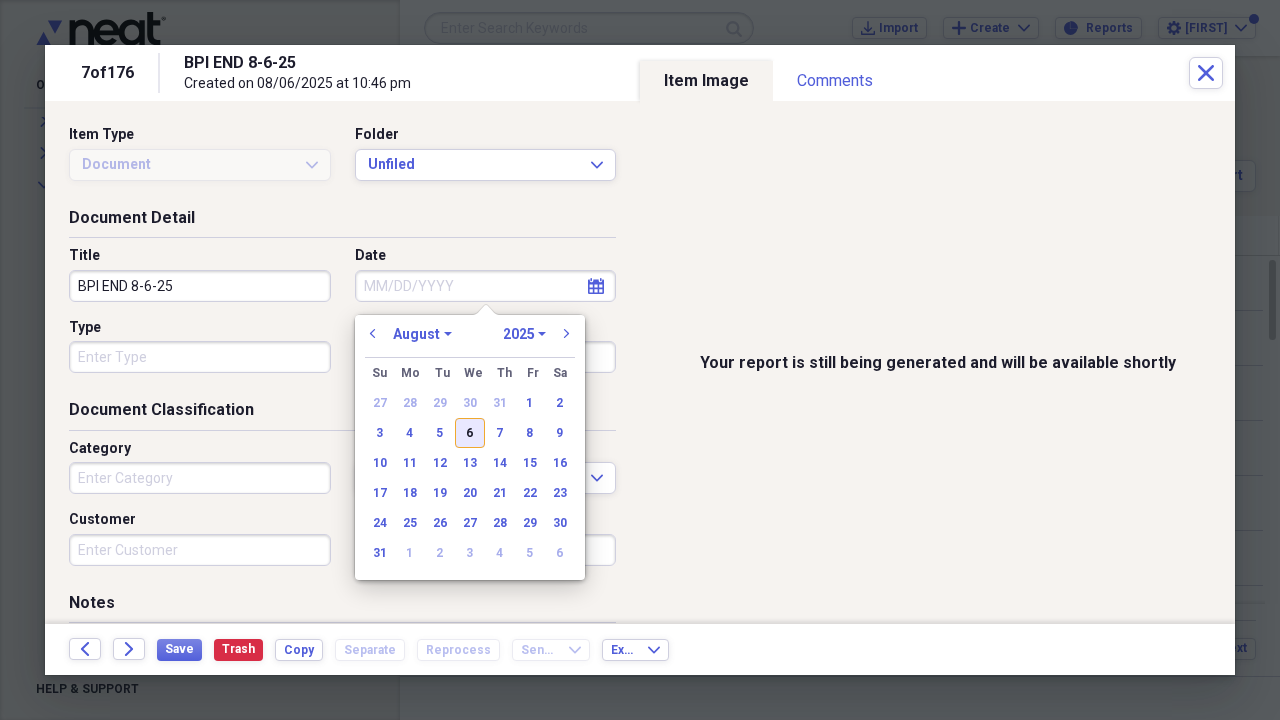 click on "6" at bounding box center [470, 433] 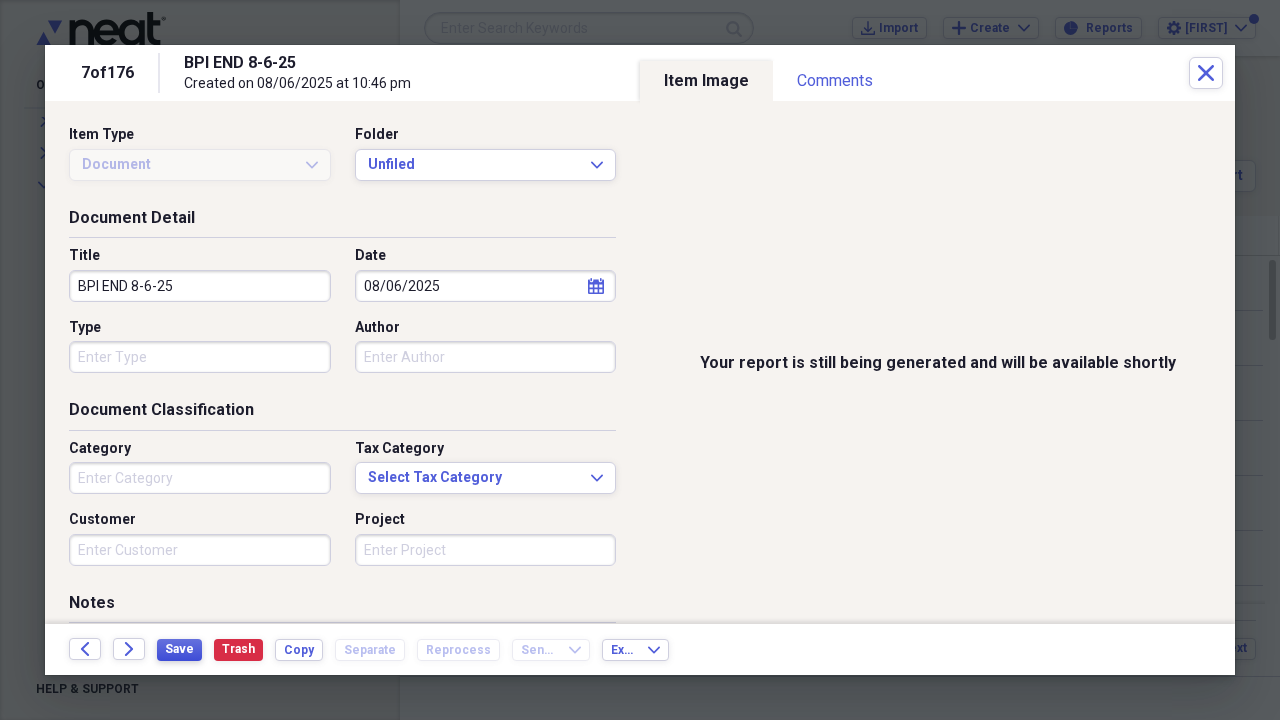 click on "Save" at bounding box center [179, 649] 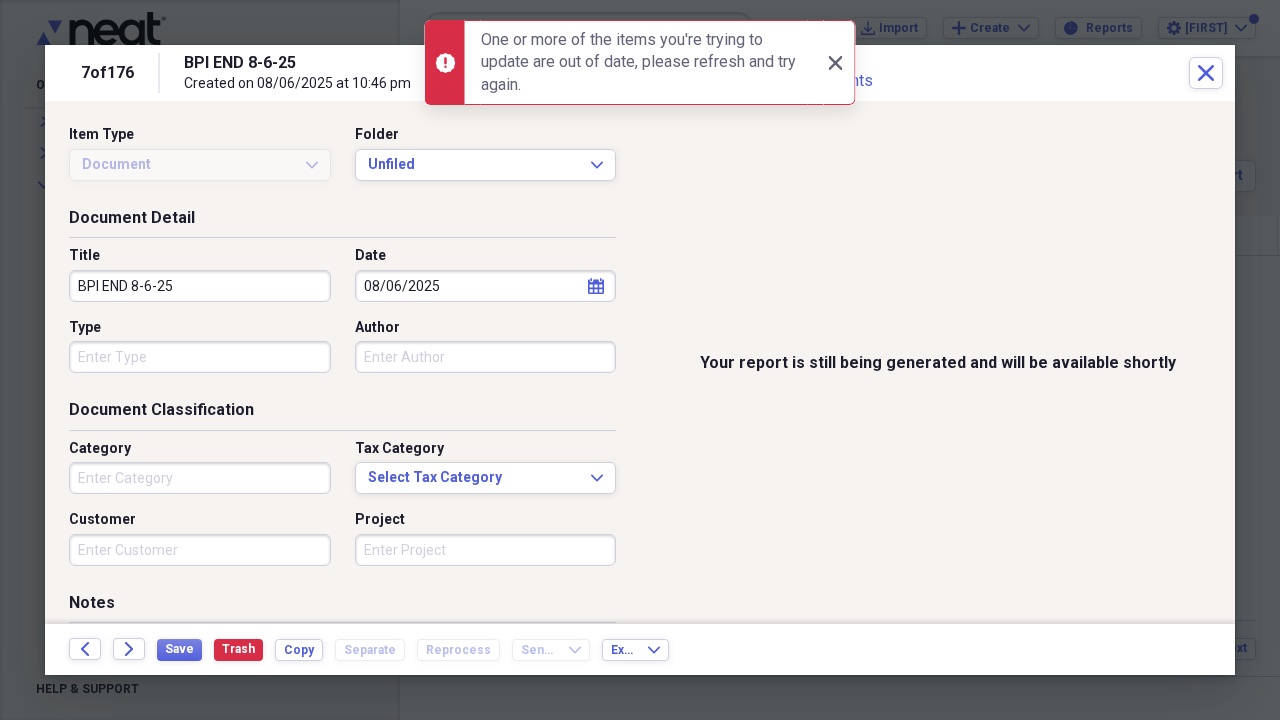 scroll, scrollTop: 0, scrollLeft: 0, axis: both 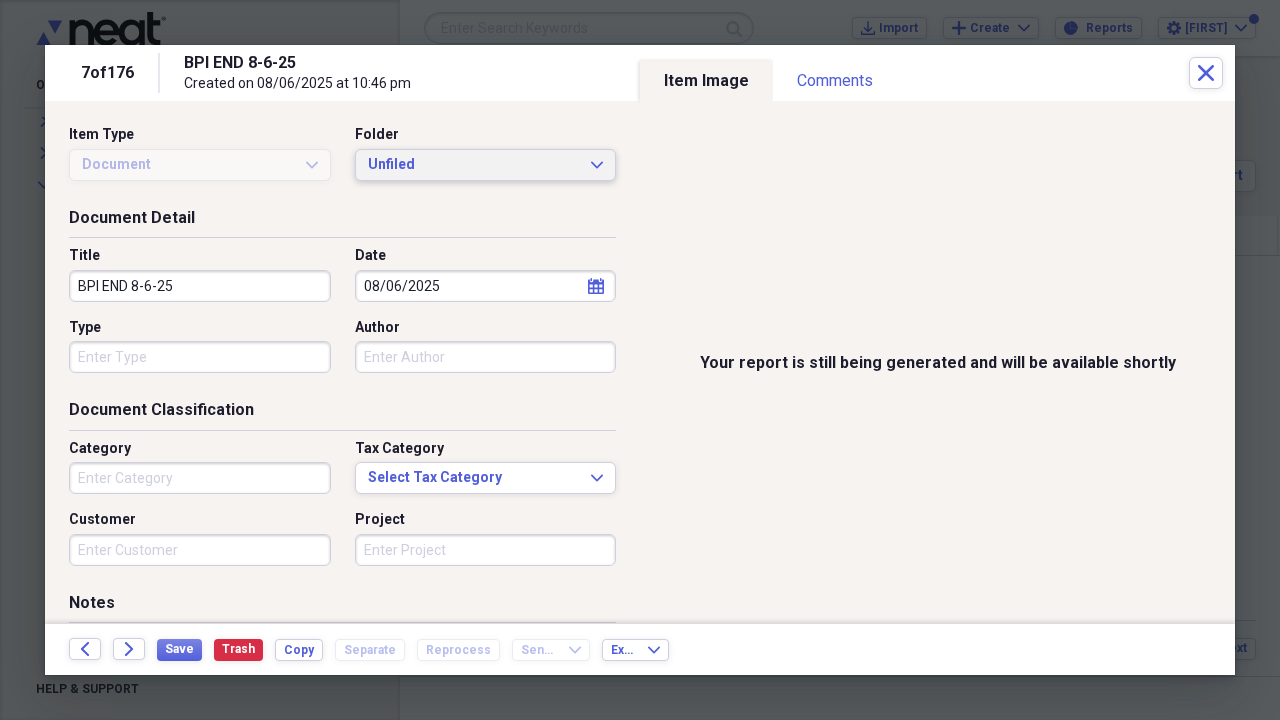click on "Unfiled" at bounding box center [474, 165] 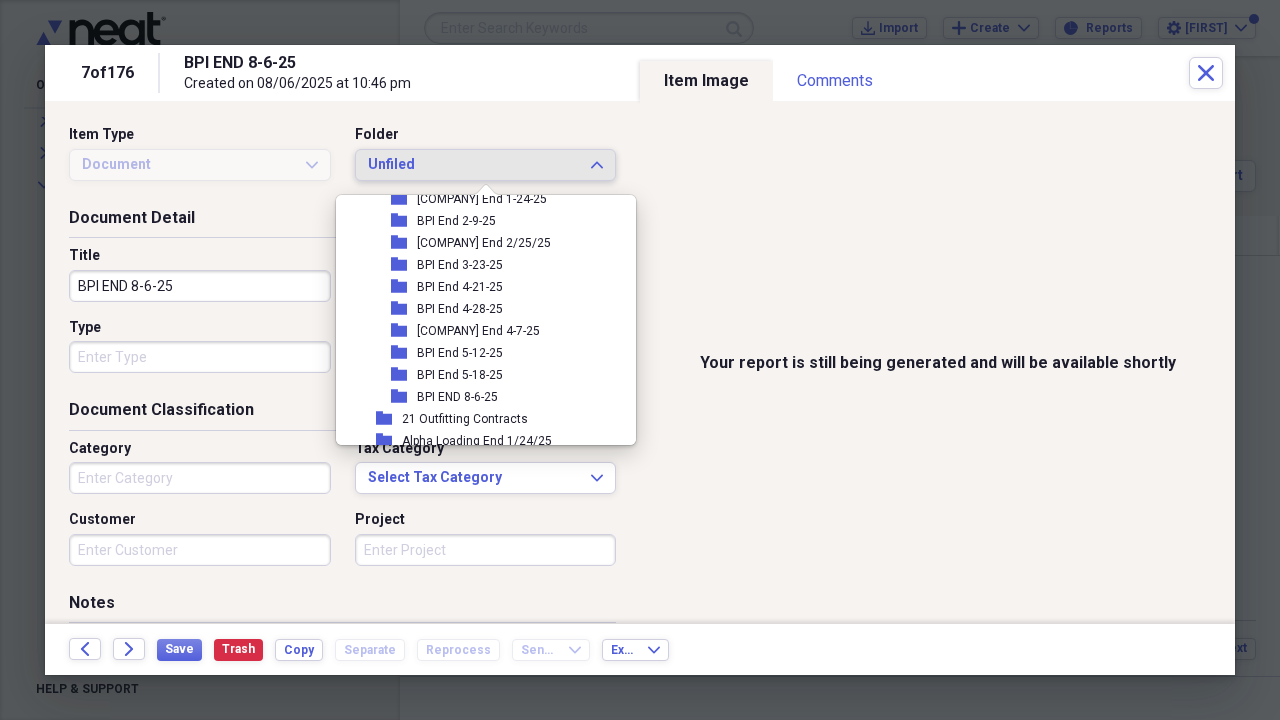 scroll, scrollTop: 300, scrollLeft: 0, axis: vertical 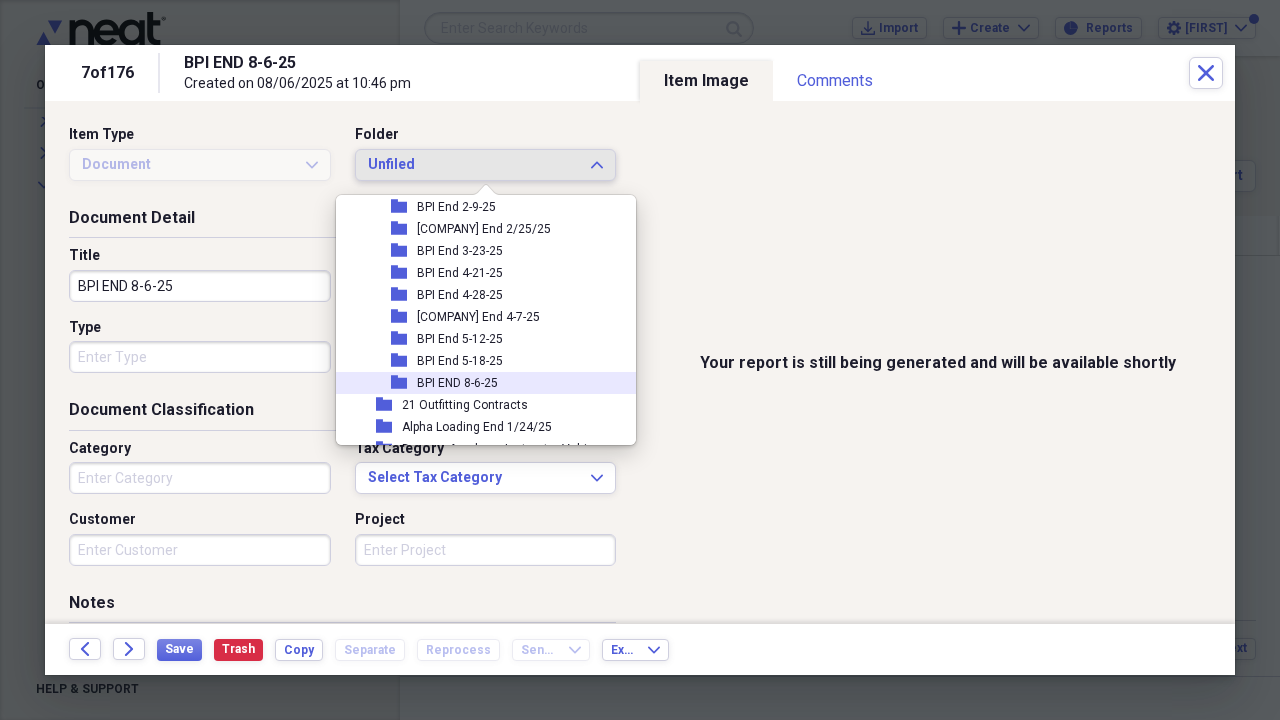 click on "folder [COMPANY] END 8-6-25" at bounding box center (478, 383) 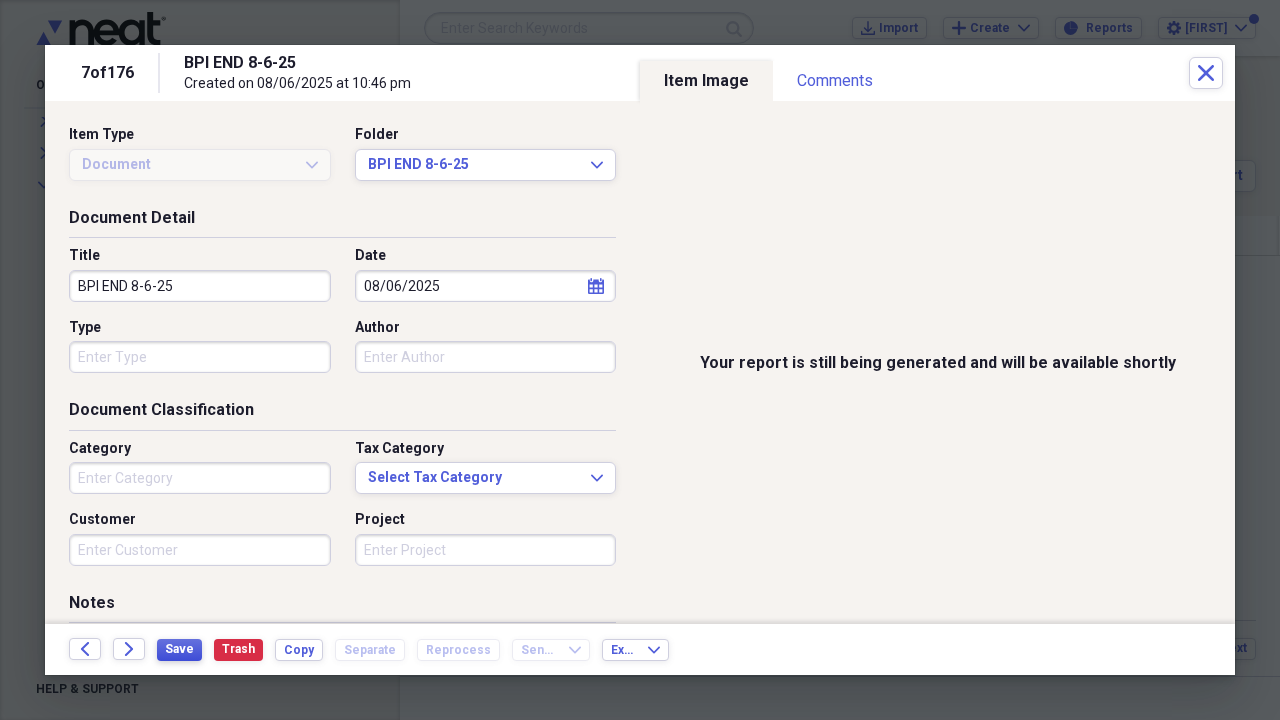 click on "Save" at bounding box center (179, 649) 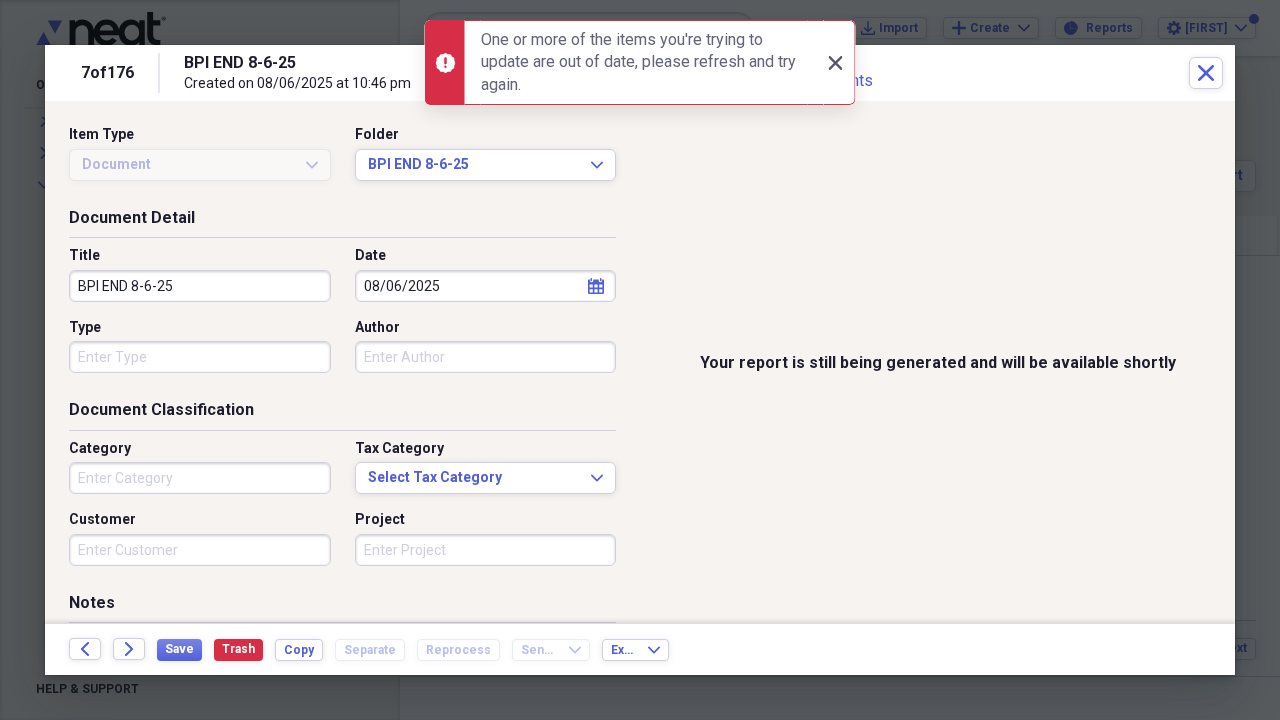 click on "Close" 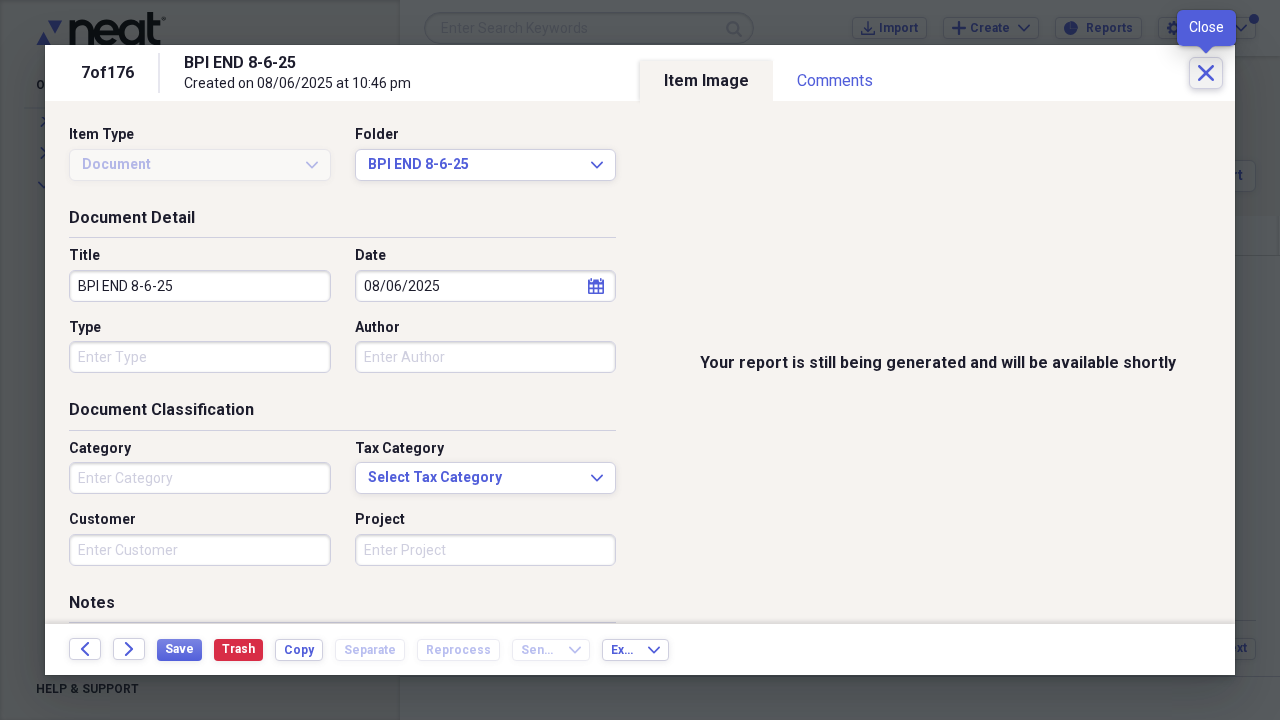 click on "Close" at bounding box center [1206, 73] 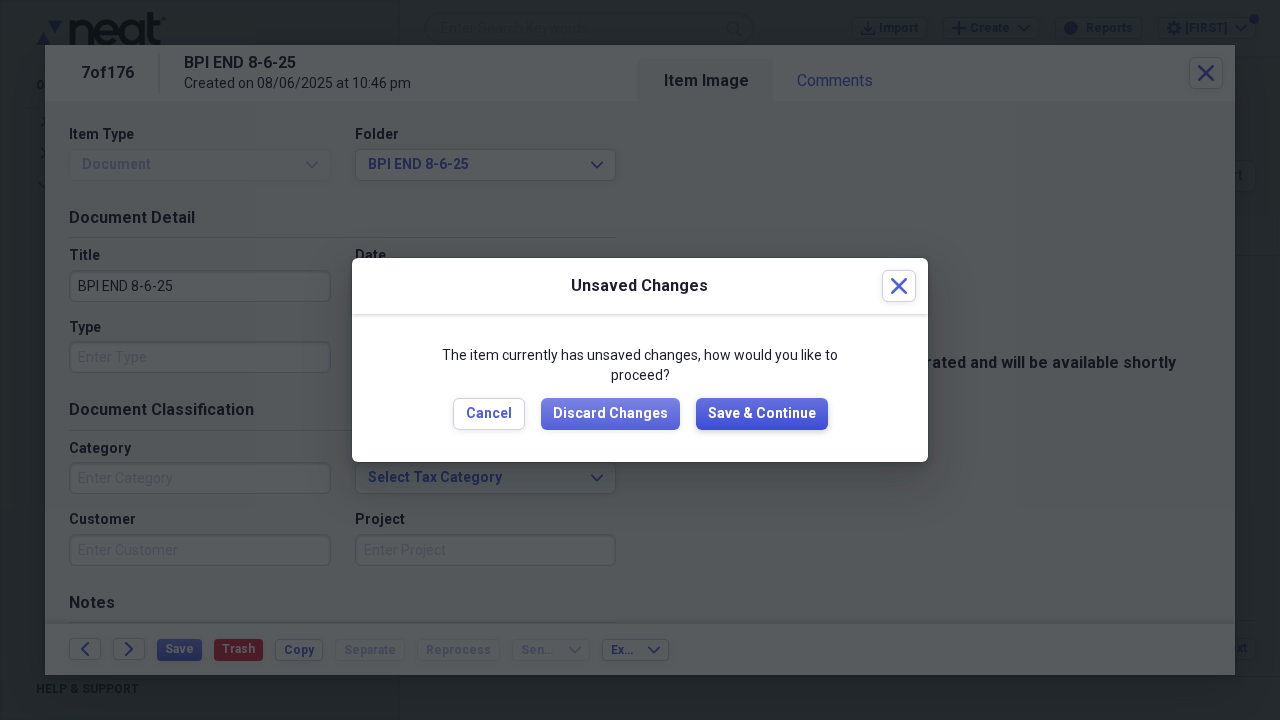 click on "Save & Continue" at bounding box center (762, 414) 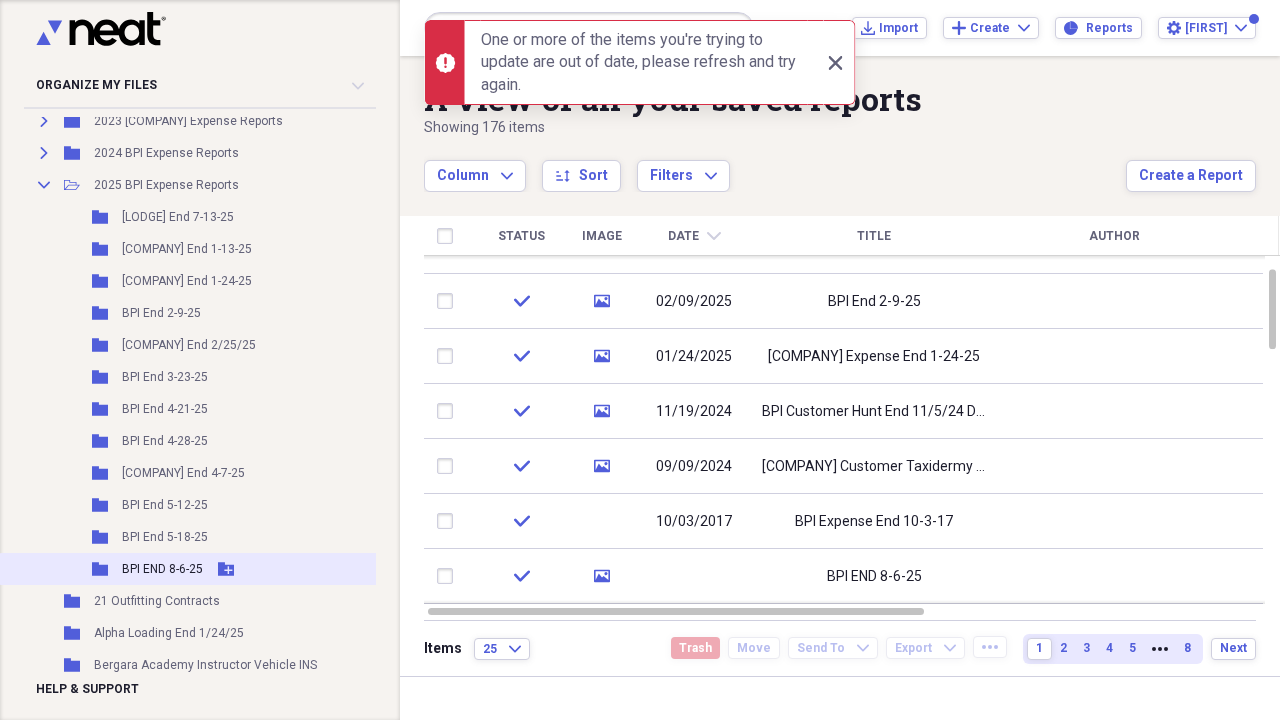 click on "Folder BPI END 8-6-25 Add Folder" at bounding box center (207, 569) 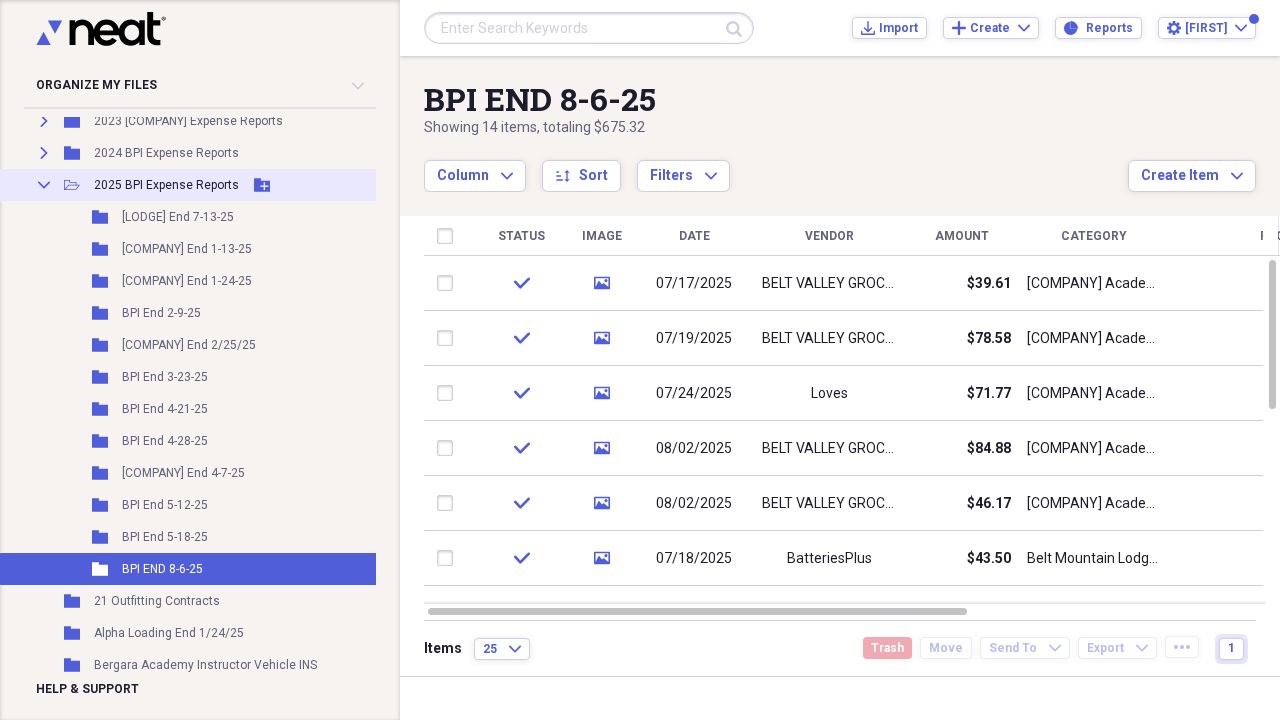 click on "2025 BPI Expense Reports" at bounding box center [166, 185] 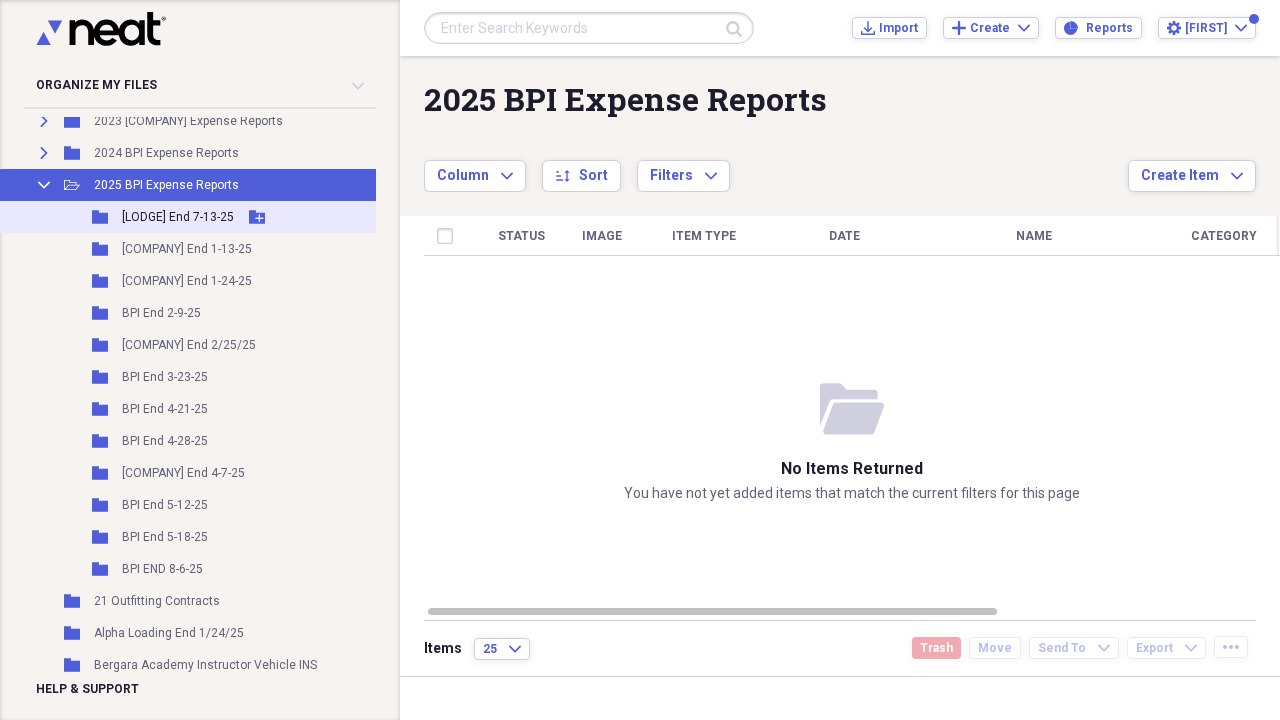 click on "[LODGE] End 7-13-25" at bounding box center (178, 217) 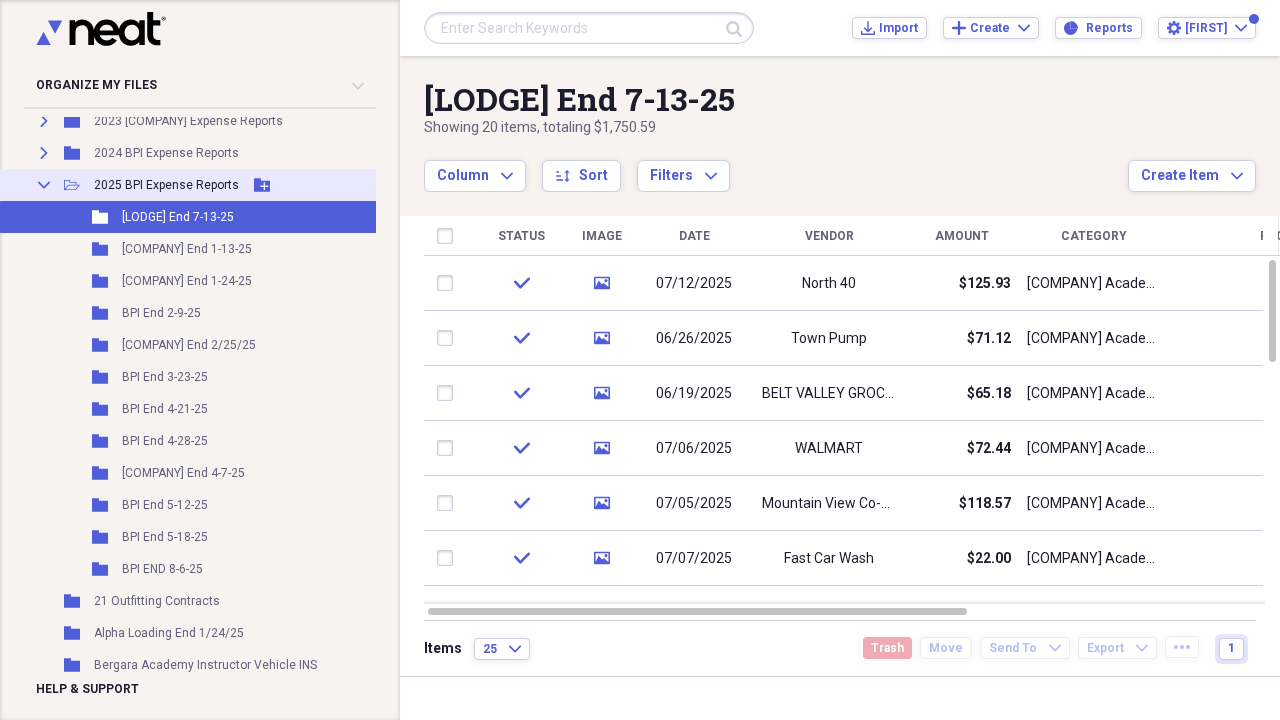 click on "2025 BPI Expense Reports" at bounding box center [166, 185] 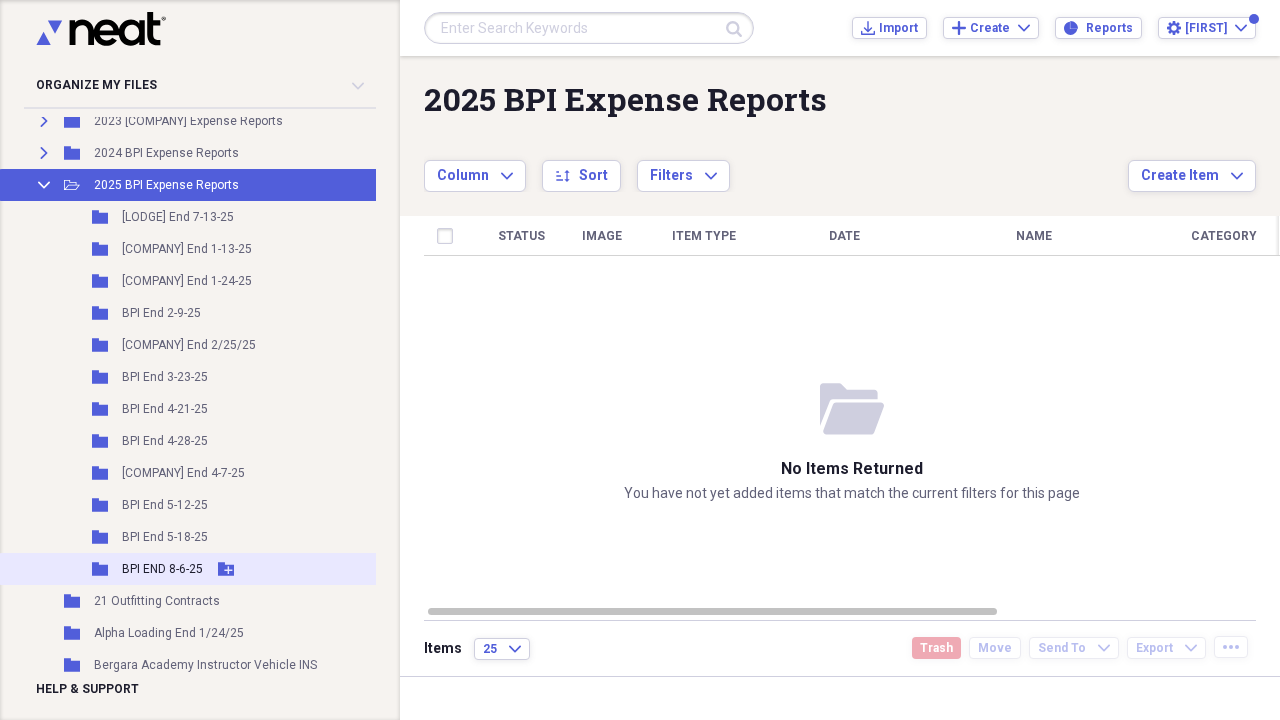 click on "Folder BPI END 8-6-25 Add Folder" at bounding box center (207, 569) 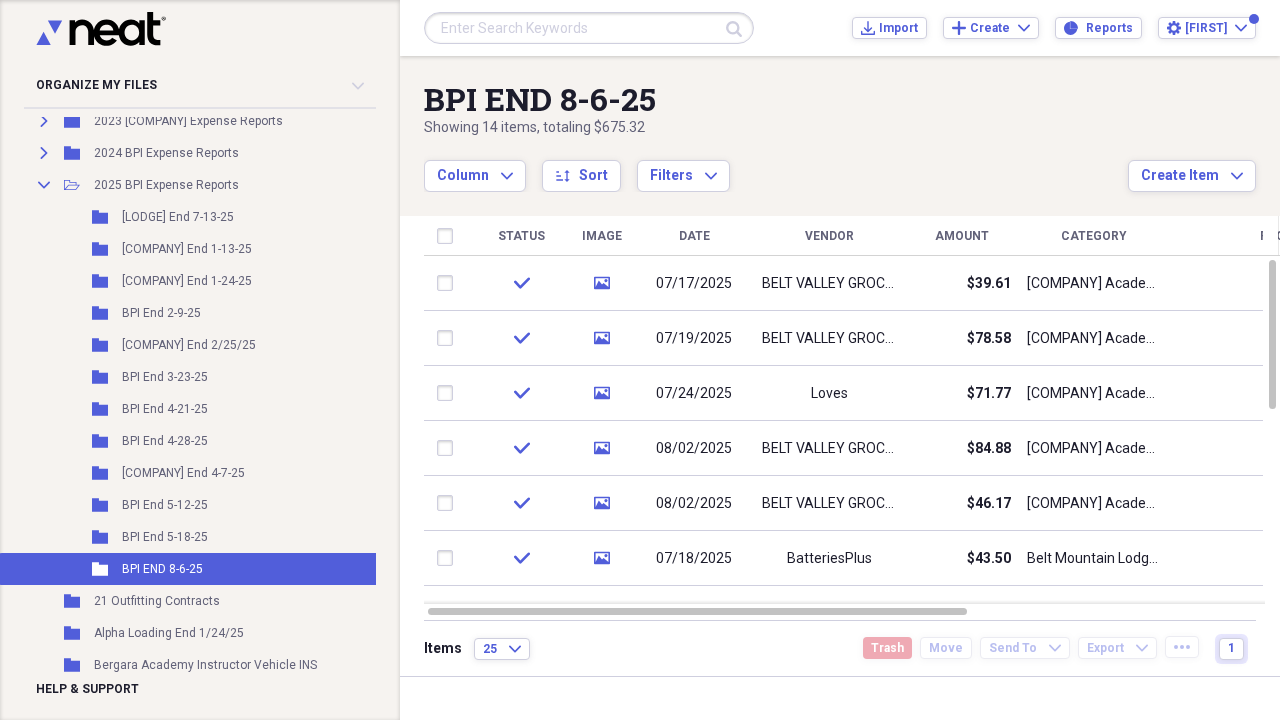 click at bounding box center (589, 28) 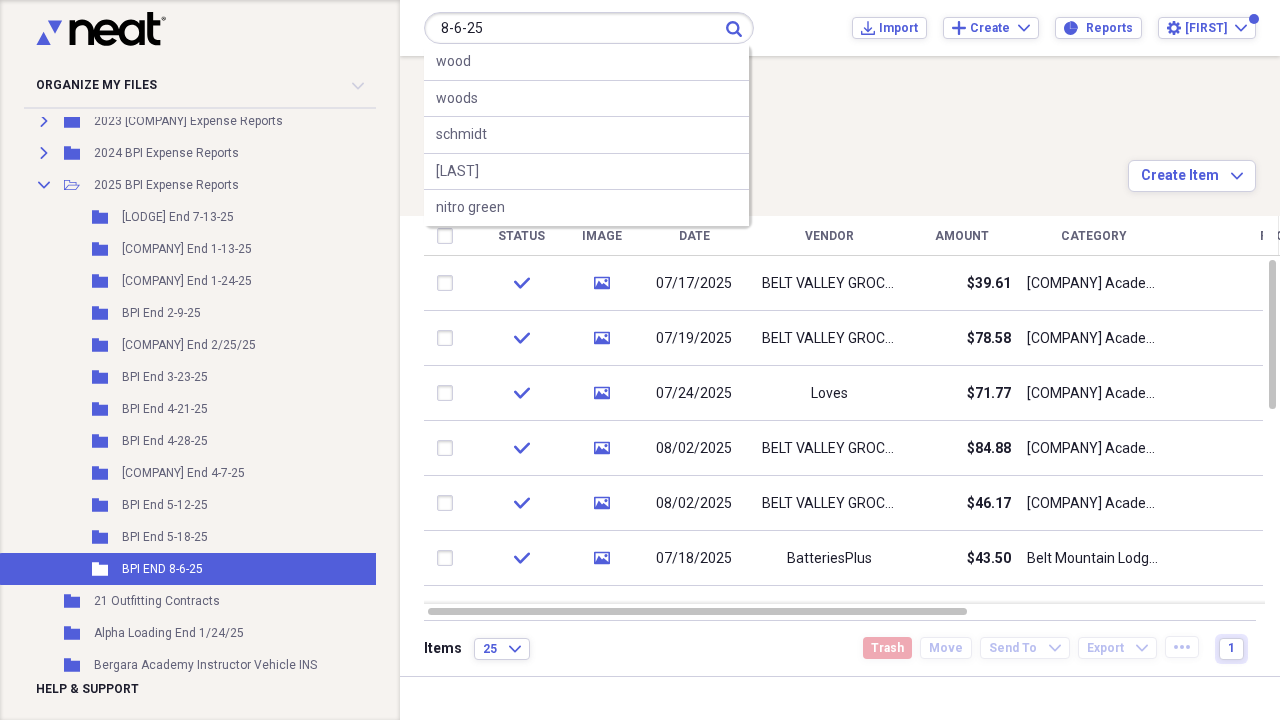 type on "8-6-25" 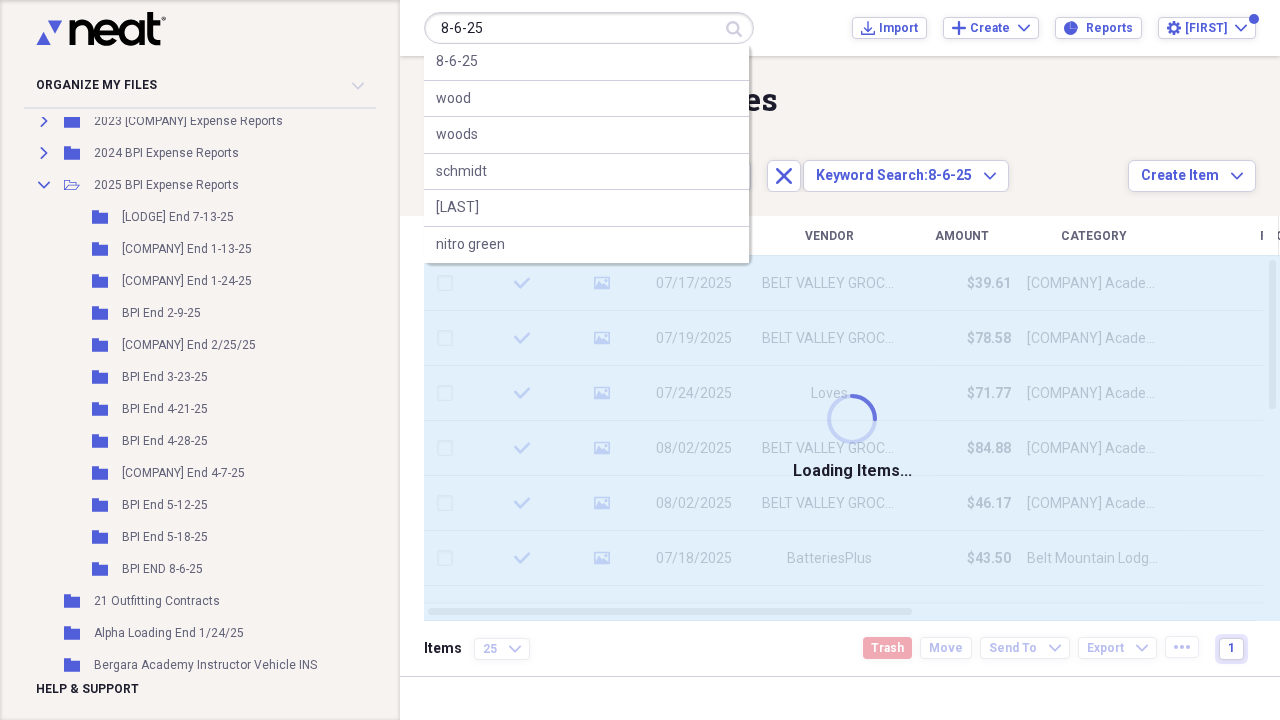 type 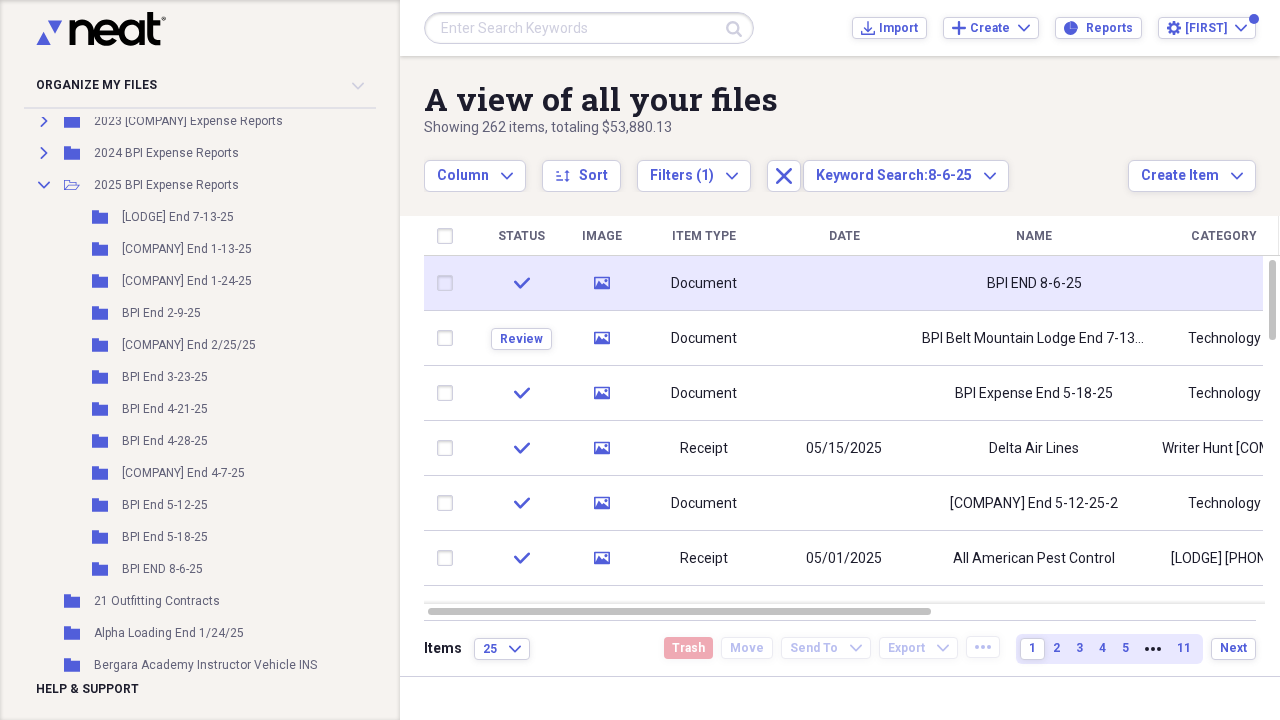 click on "Document" at bounding box center (704, 283) 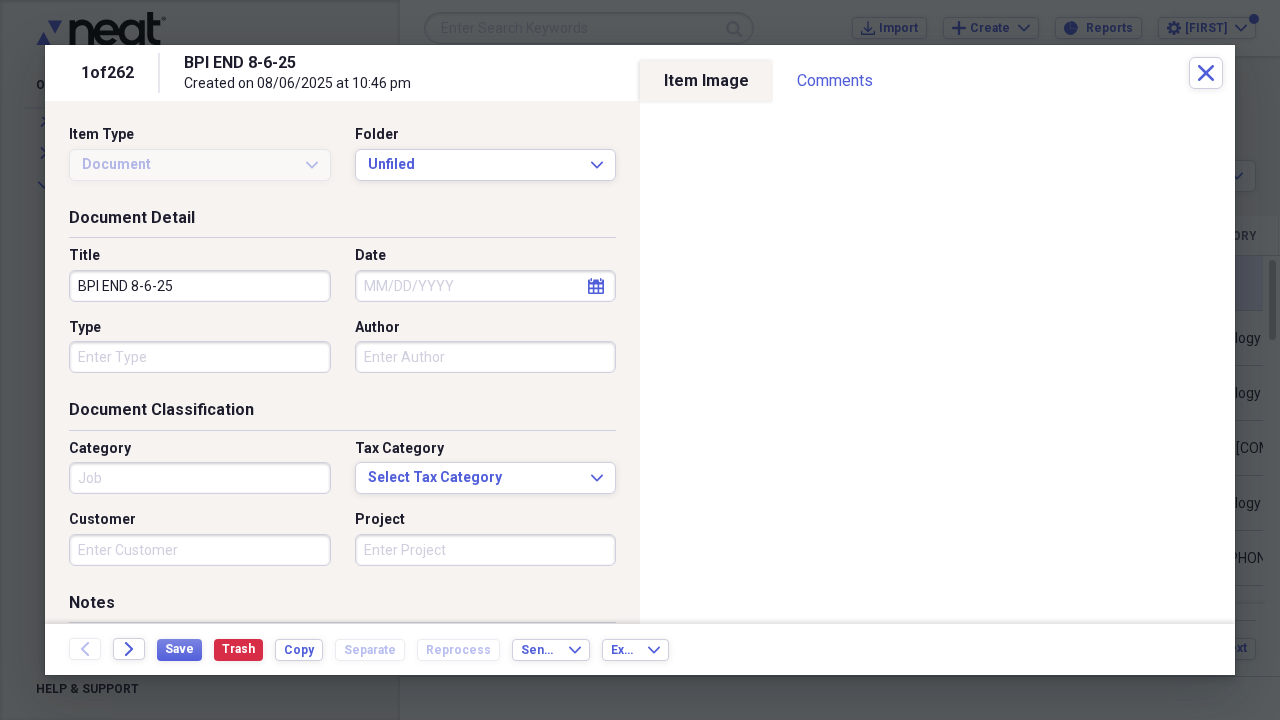 type on "Job" 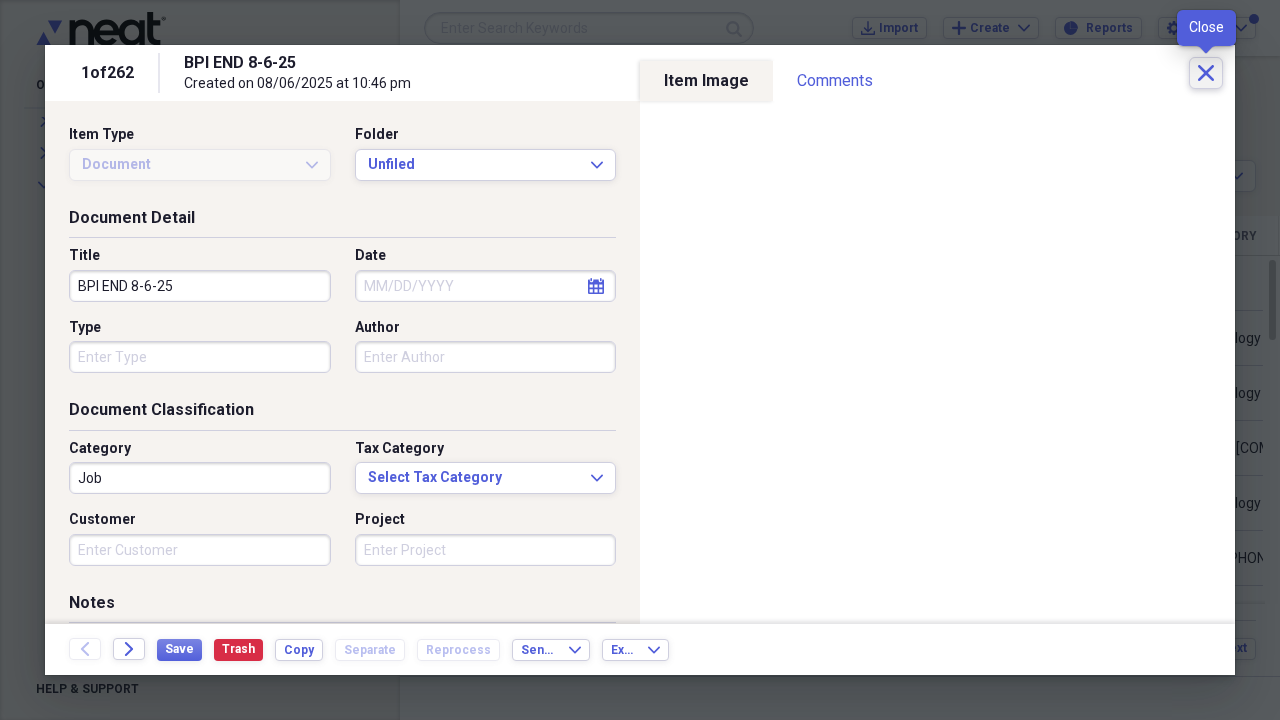 click on "Close" 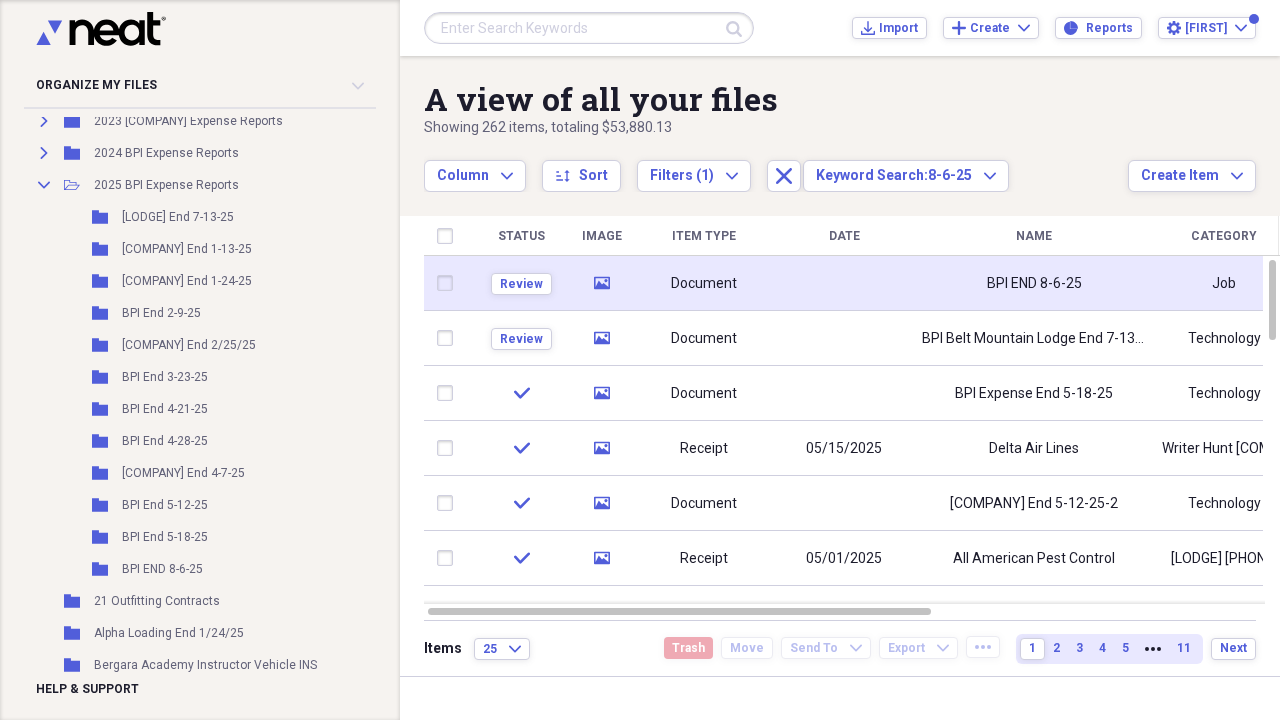 click on "Document" at bounding box center (704, 284) 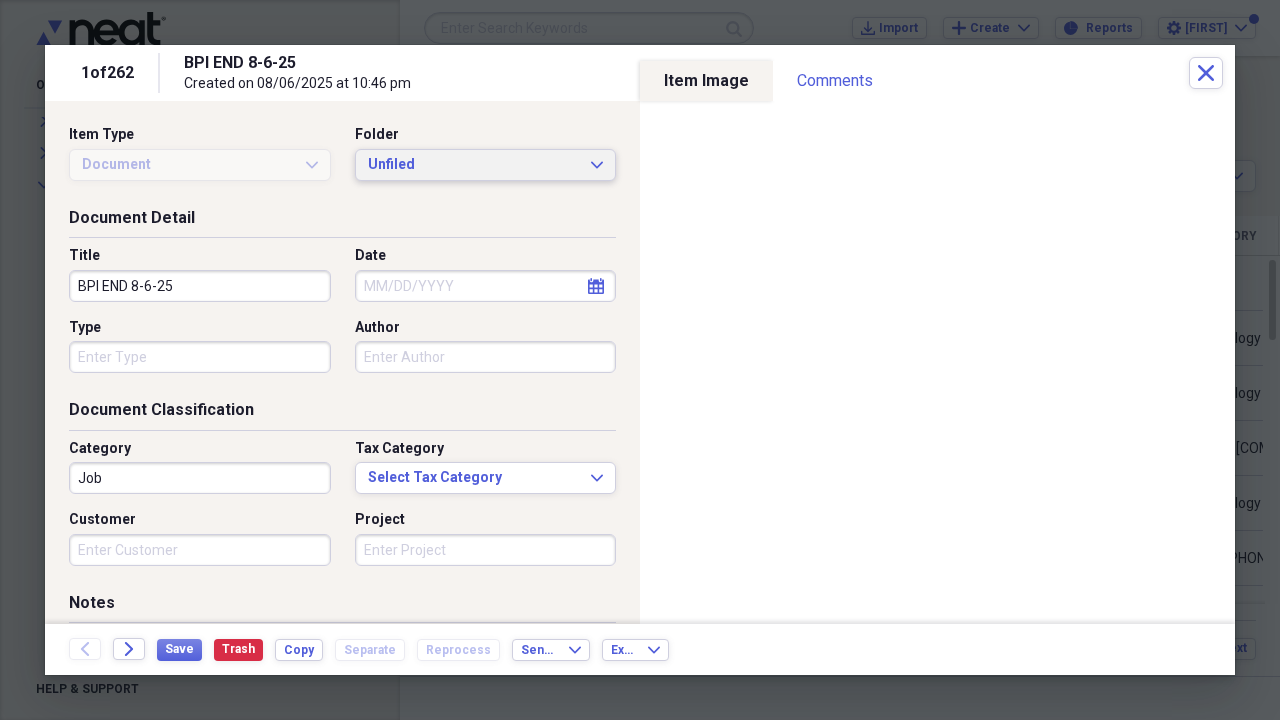 click on "Expand" 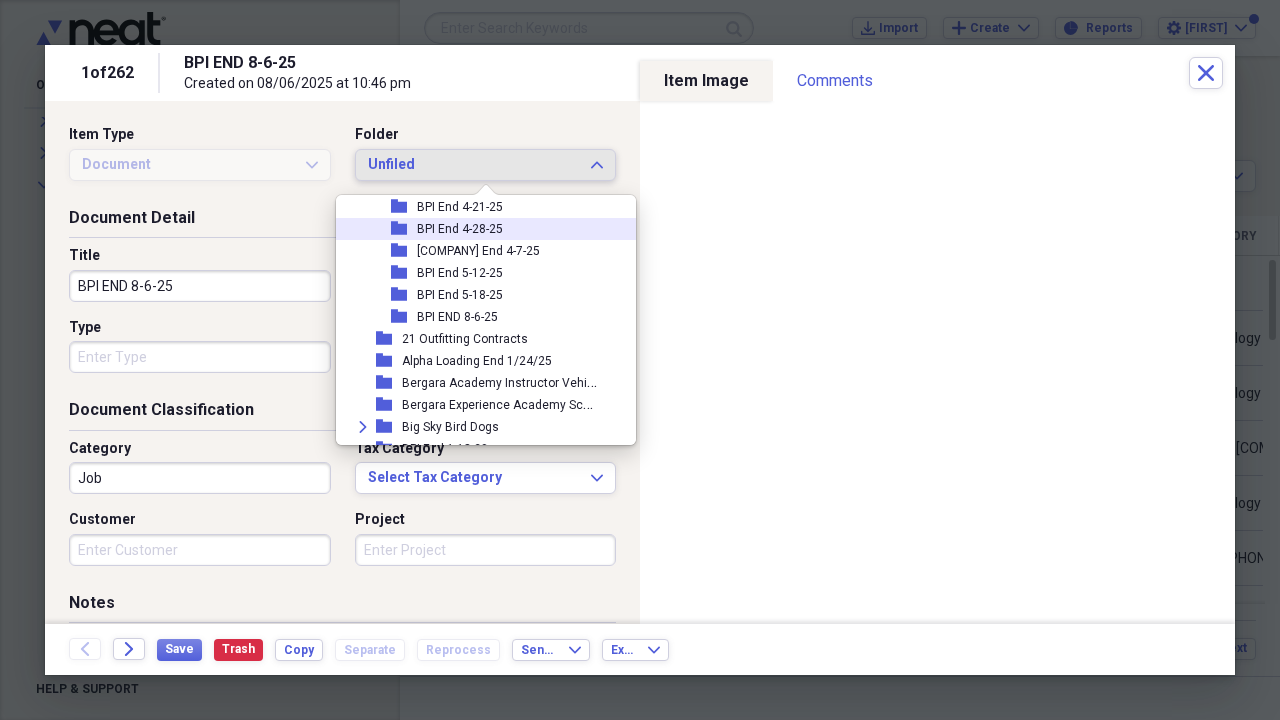 scroll, scrollTop: 369, scrollLeft: 0, axis: vertical 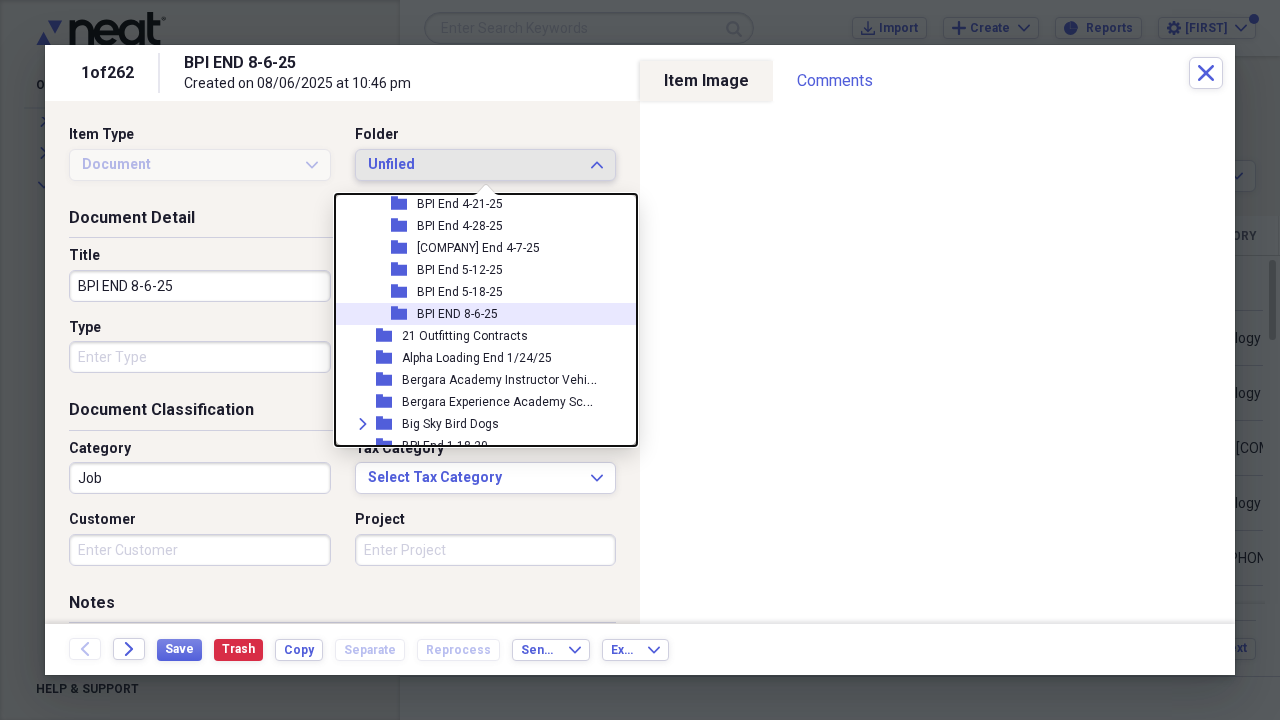 click on "BPI END 8-6-25" at bounding box center (457, 314) 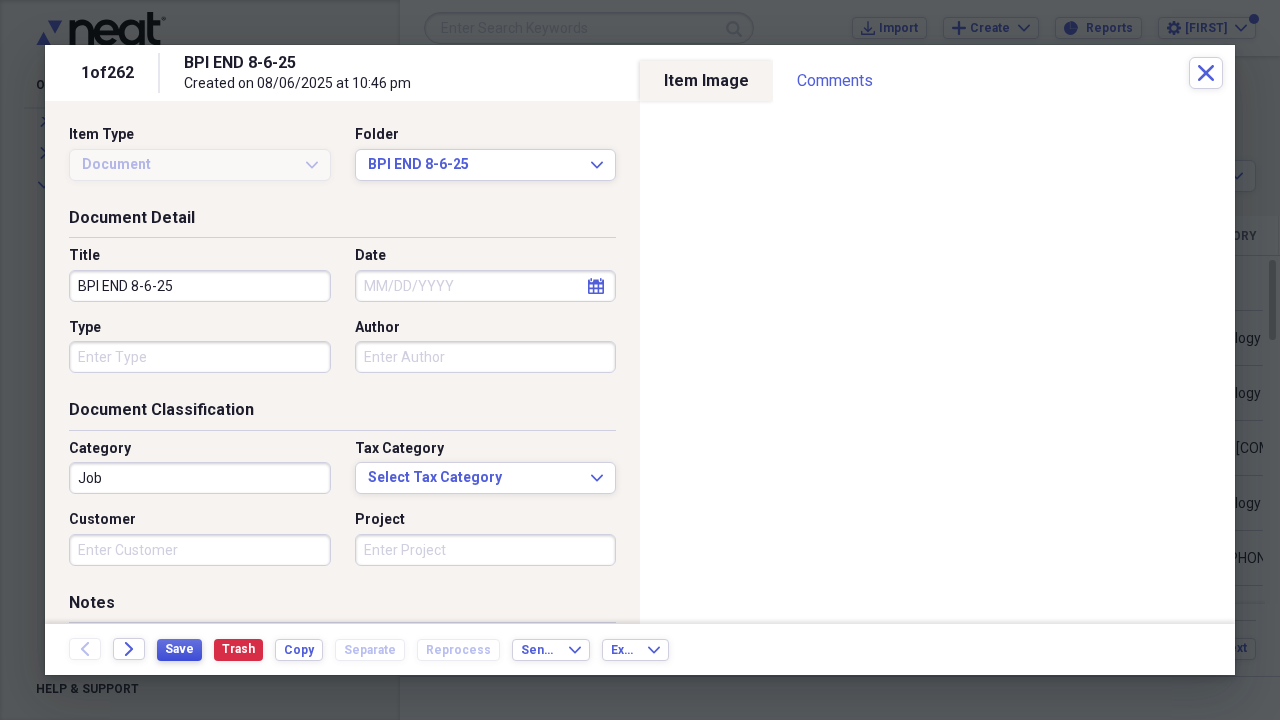 click on "Save" at bounding box center [179, 649] 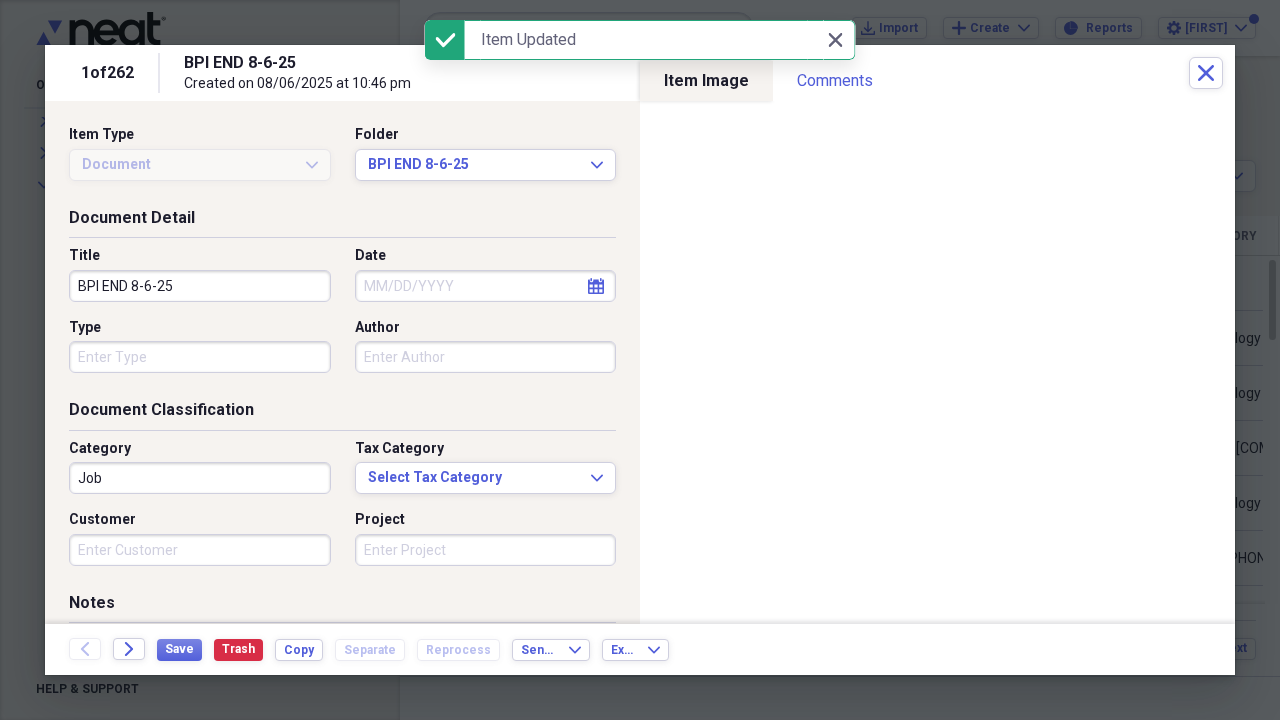 click 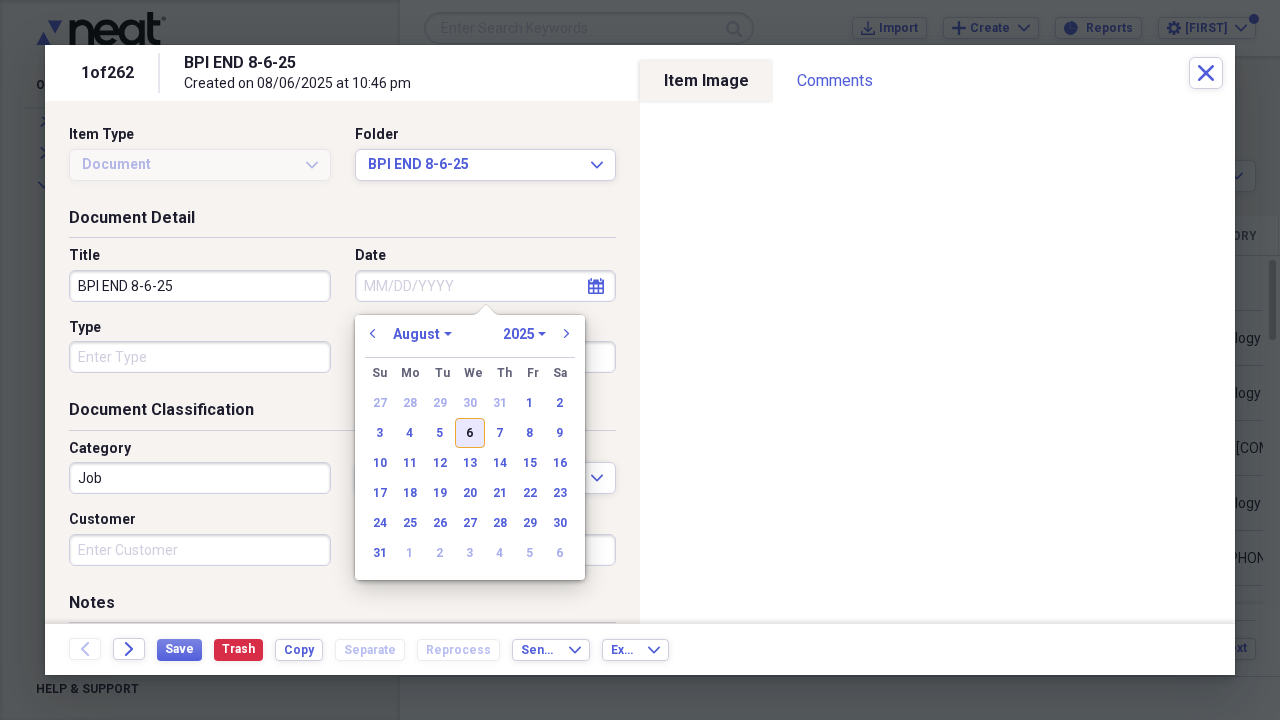 click on "6" at bounding box center [470, 433] 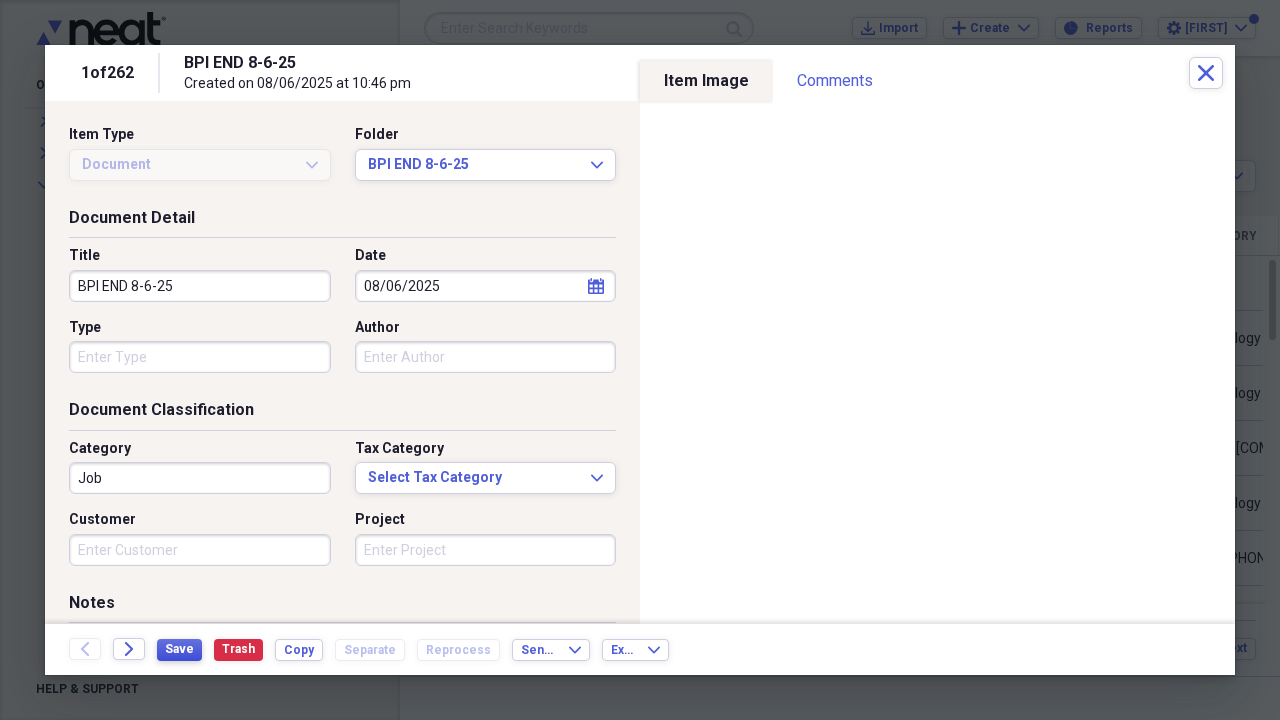 click on "Save" at bounding box center (179, 649) 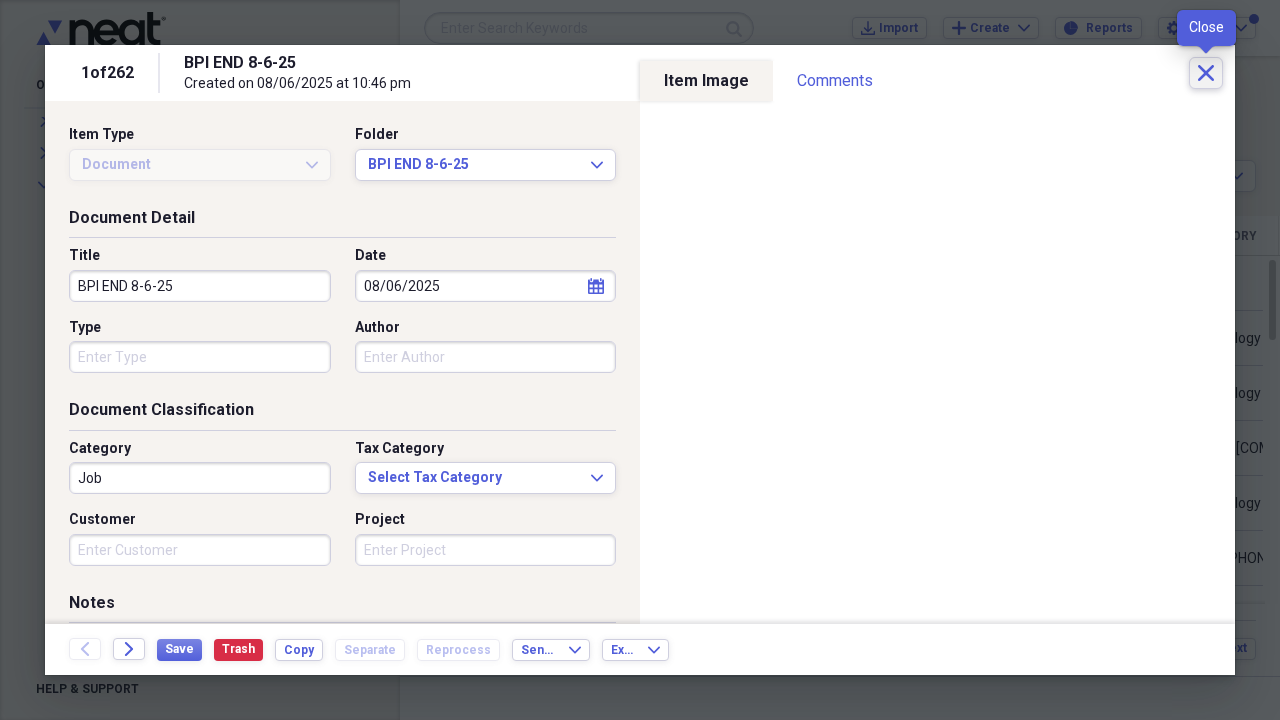 click on "Close" 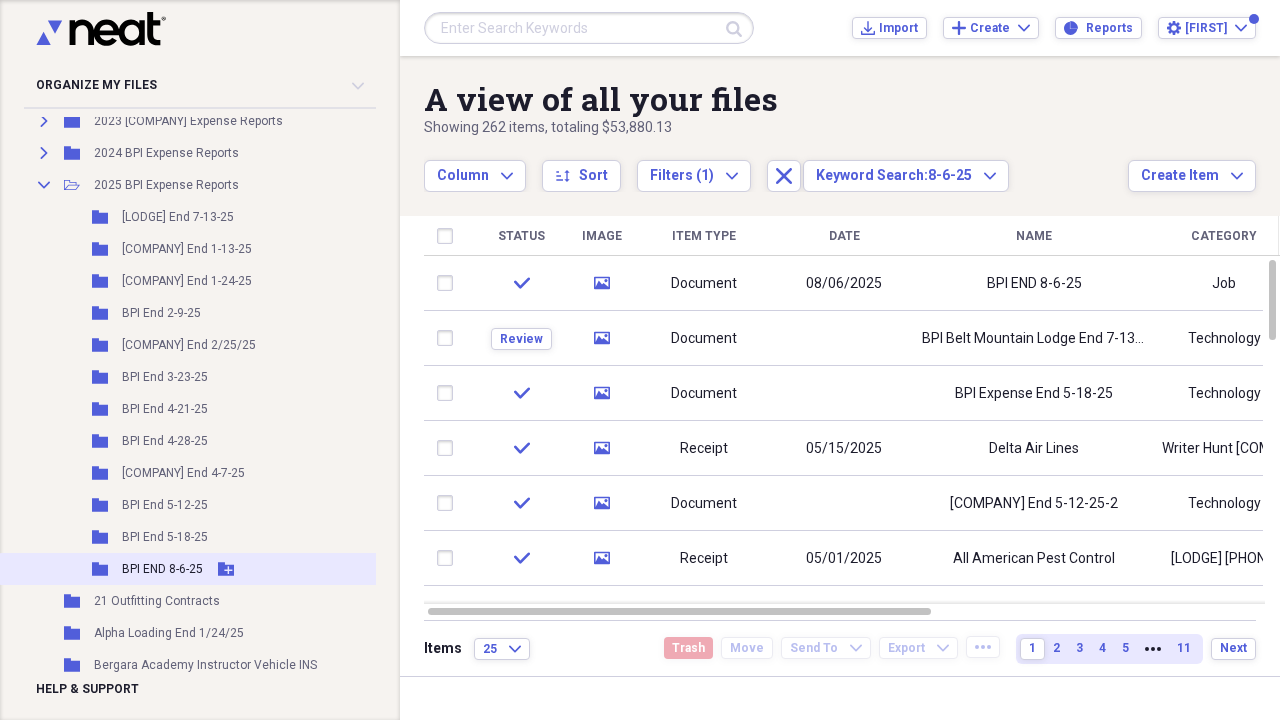 click on "Folder BPI END 8-6-25 Add Folder" at bounding box center [207, 569] 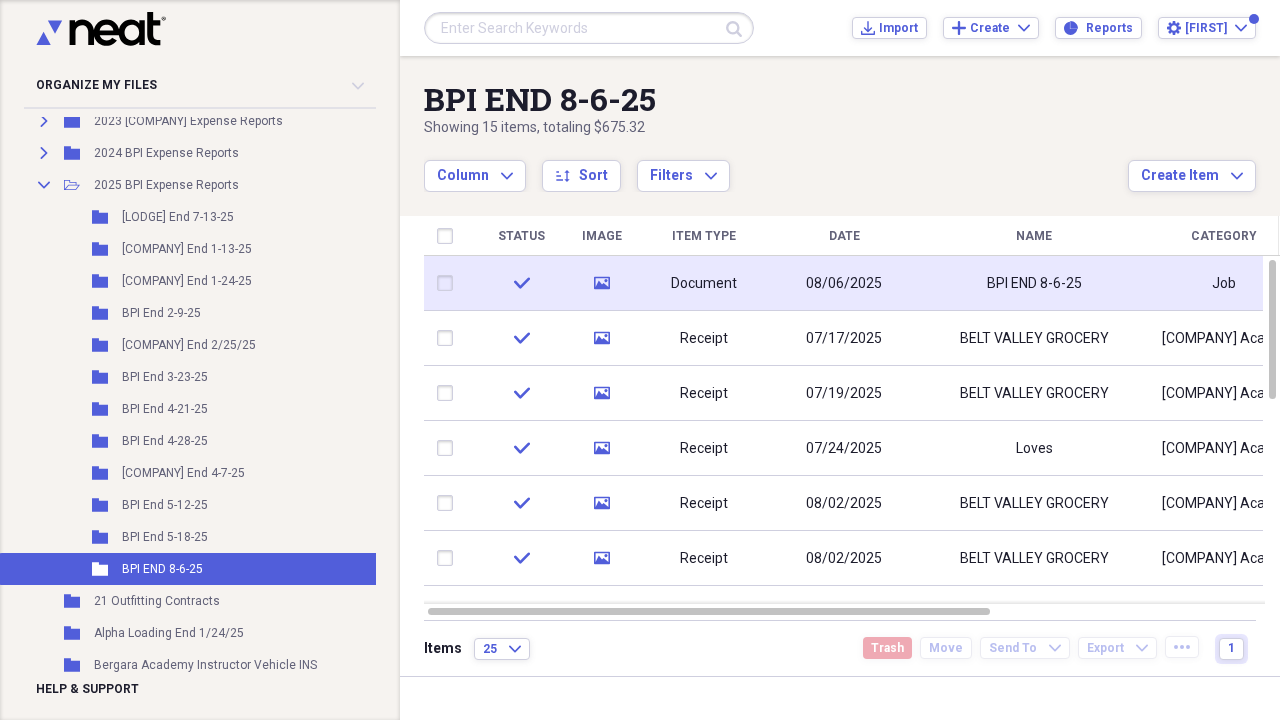 click on "Document" at bounding box center [704, 283] 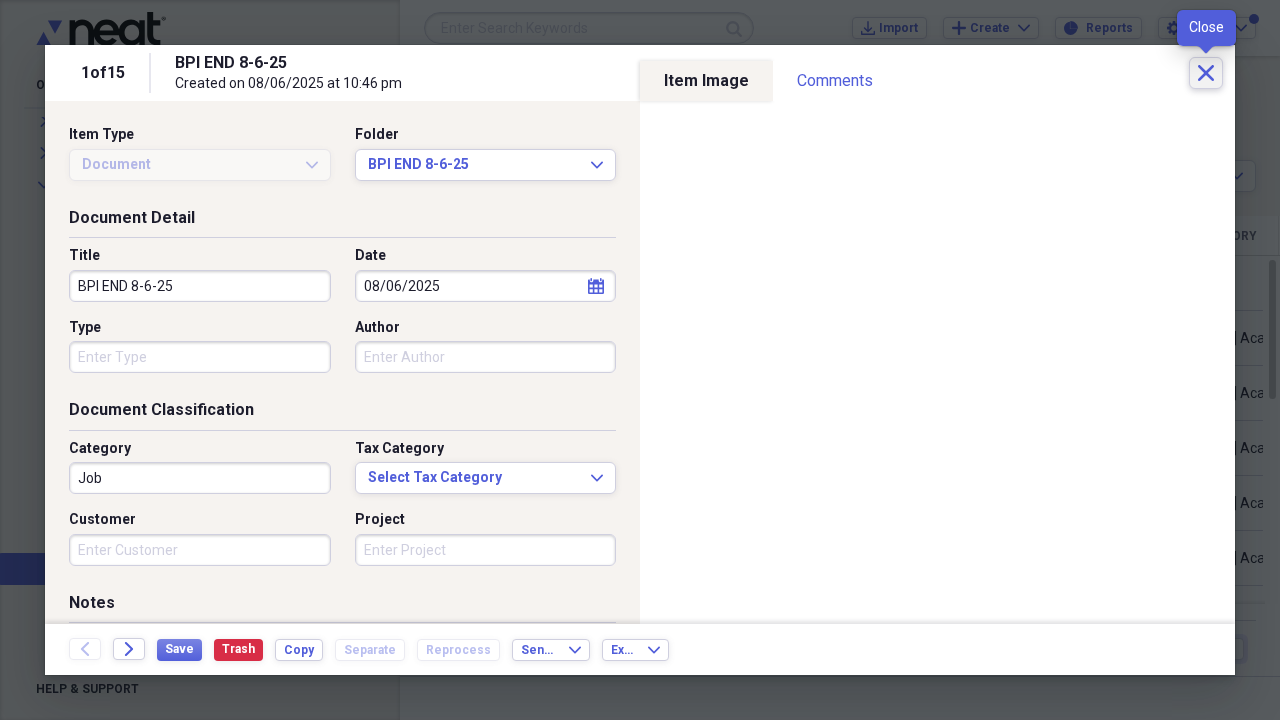 click 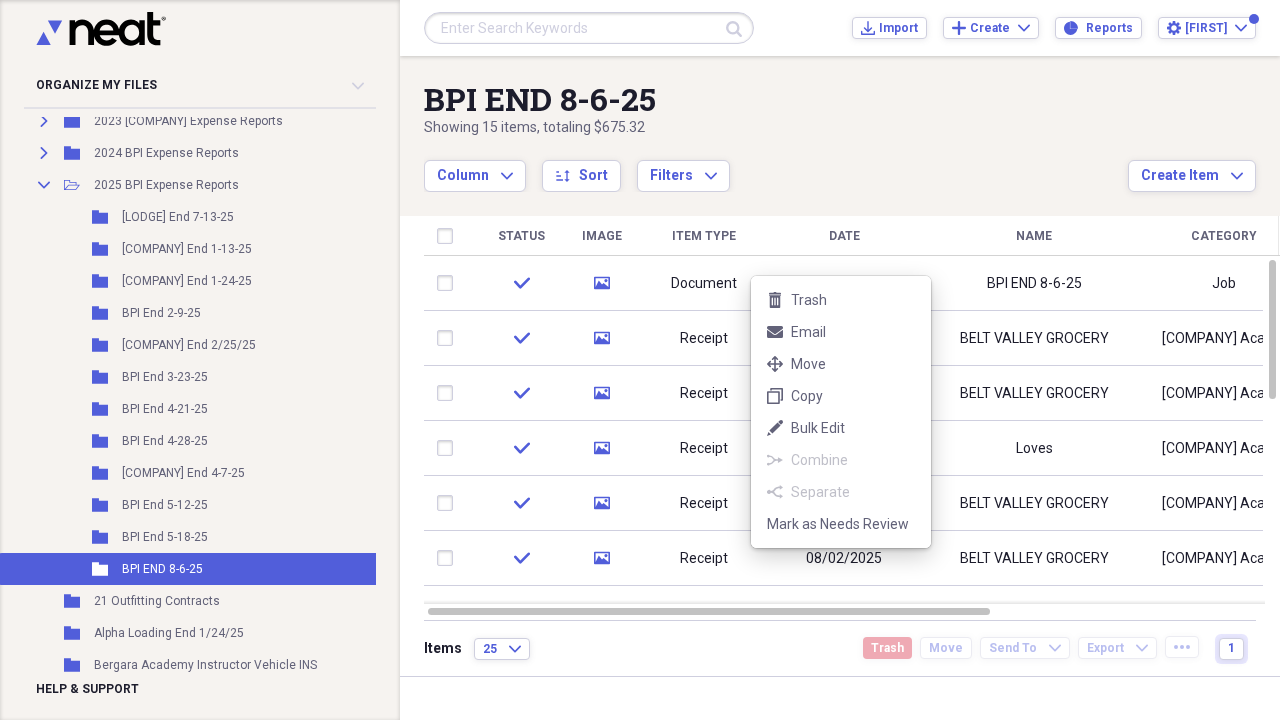 click on "Organize My Files 99+ Collapse Unfiled Needs Review 99+ Unfiled All Files Unfiled Unfiled Unfiled Saved Reports Collapse My Cabinet My Cabinet Add Folder Folder 2020 Tax info for [FIRST] [LAST] Add Folder Expand Folder 2021 [COMPANY] Expense Reports Add Folder Folder 2021 [STATE] Hunt Contracts Add Folder Expand Folder 2022 [COMPANY] Expense Reports Add Folder Folder 2022 Flatbed Trailer Bill of sale Add Folder Expand Folder 2023 [COMPANY] Expense Reports Add Folder Folder 2023 Flatbed Trailer Bill of sale Add Folder Expand Folder 2024 [COMPANY] Expense Reports Add Folder Expand Folder 2025 [COMPANY] Expense Reports Add Folder Folder Belt Mountain Lodge End 7-13-25 Add Folder Folder [COMPANY] End 1-13-25 Add Folder Folder [COMPANY] End 1-24-25 Add Folder Folder [COMPANY] End 2-9-25 Add Folder Folder [COMPANY] End 2/25/25 Add Folder Folder [COMPANY] End 3-23-25 Add Folder Folder [COMPANY] End 4-21-25 Add Folder Folder [COMPANY] End 4-28-25 Add Folder Folder [COMPANY] End 4-7-25 Add Folder Folder [COMPANY] End 5-12-25 Add Folder Folder [COMPANY] End 5-18-25 Add Folder Folder [COMPANY] END 8-6-25 Add Folder Folder 21 Outfitting Contracts Add Folder Add" at bounding box center [640, 360] 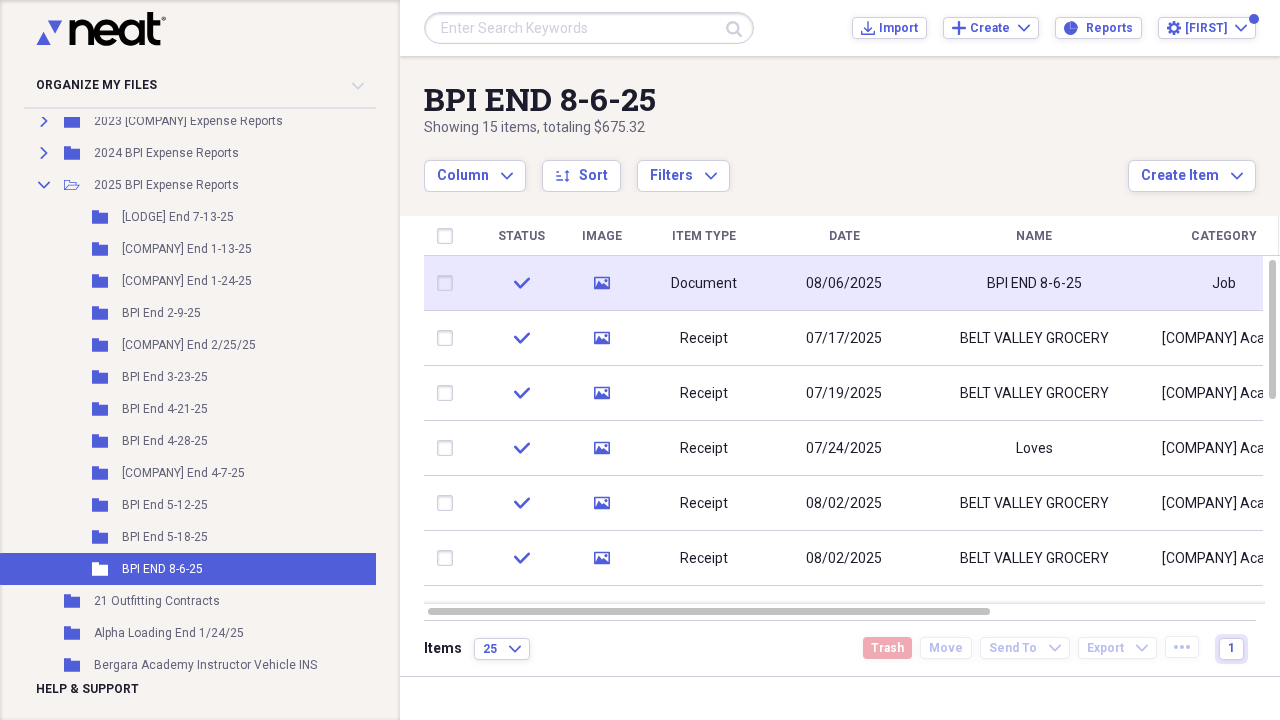 click on "Document" at bounding box center [704, 284] 